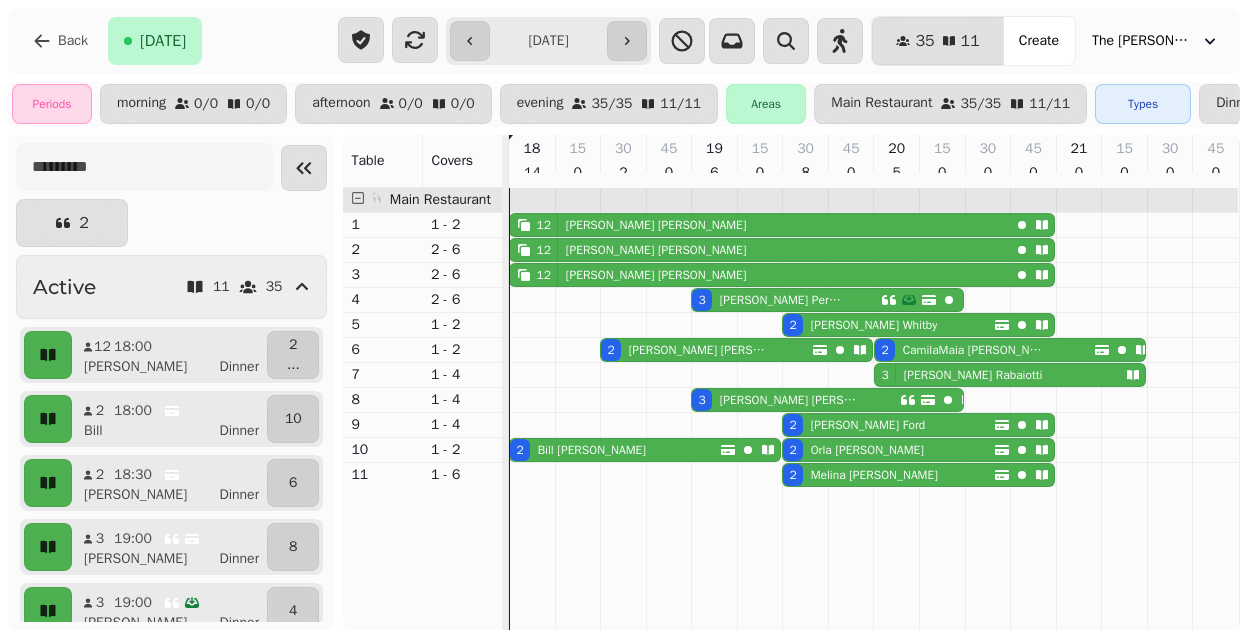 scroll, scrollTop: 0, scrollLeft: 0, axis: both 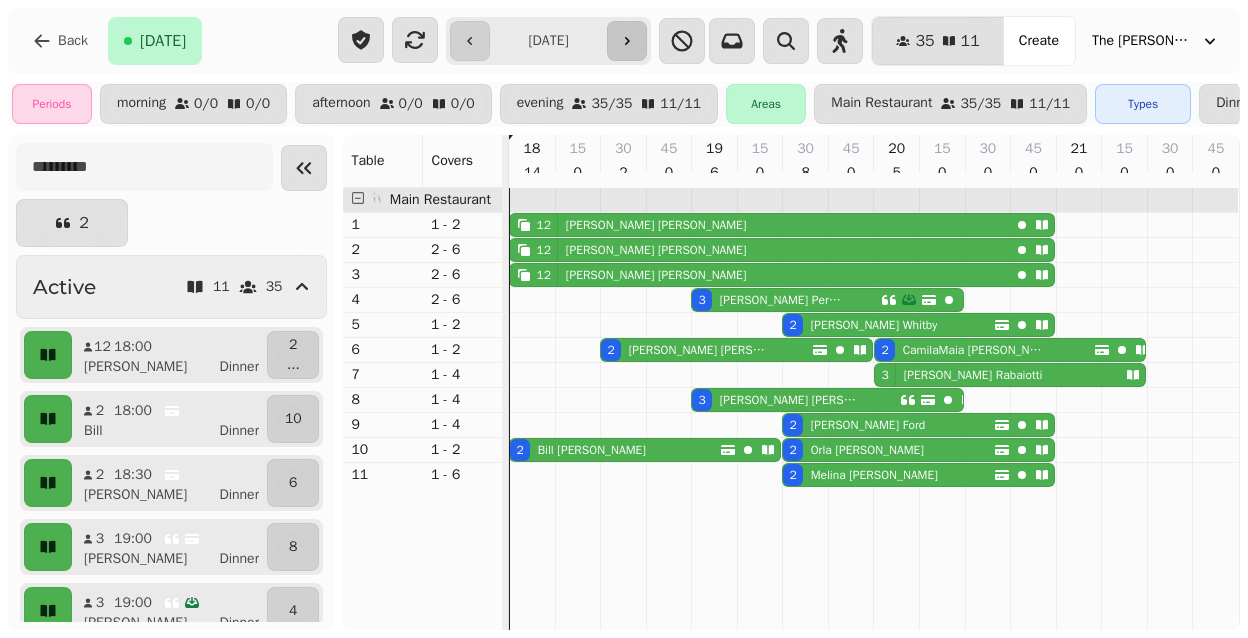 click at bounding box center (627, 41) 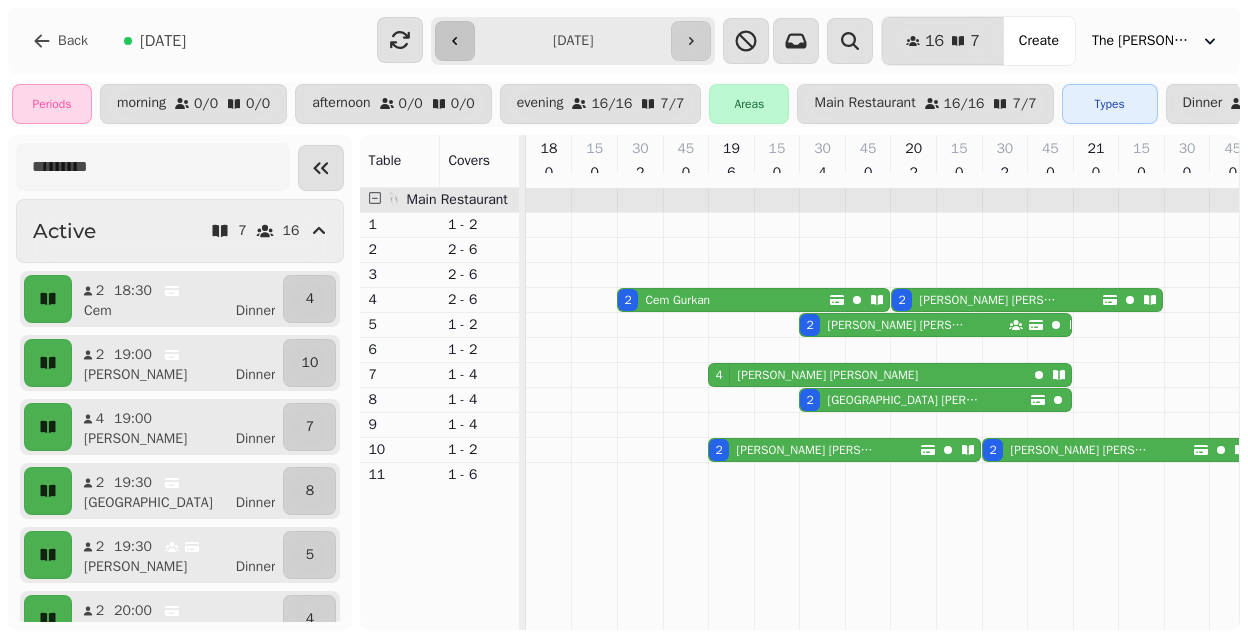 click 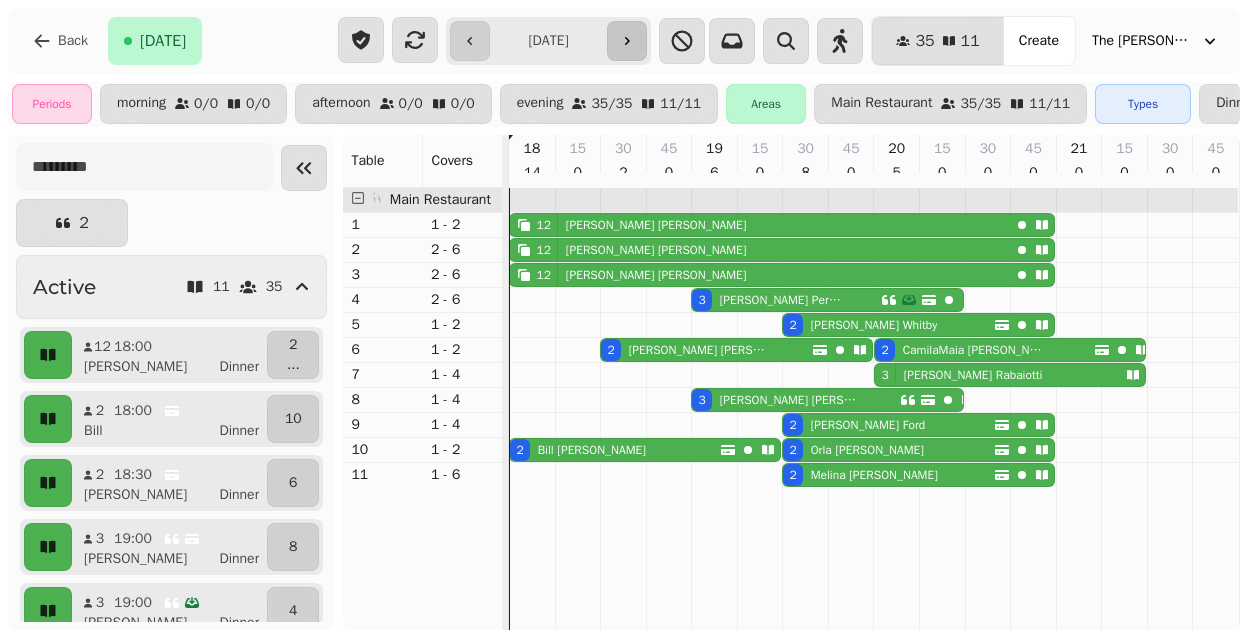 click at bounding box center (627, 41) 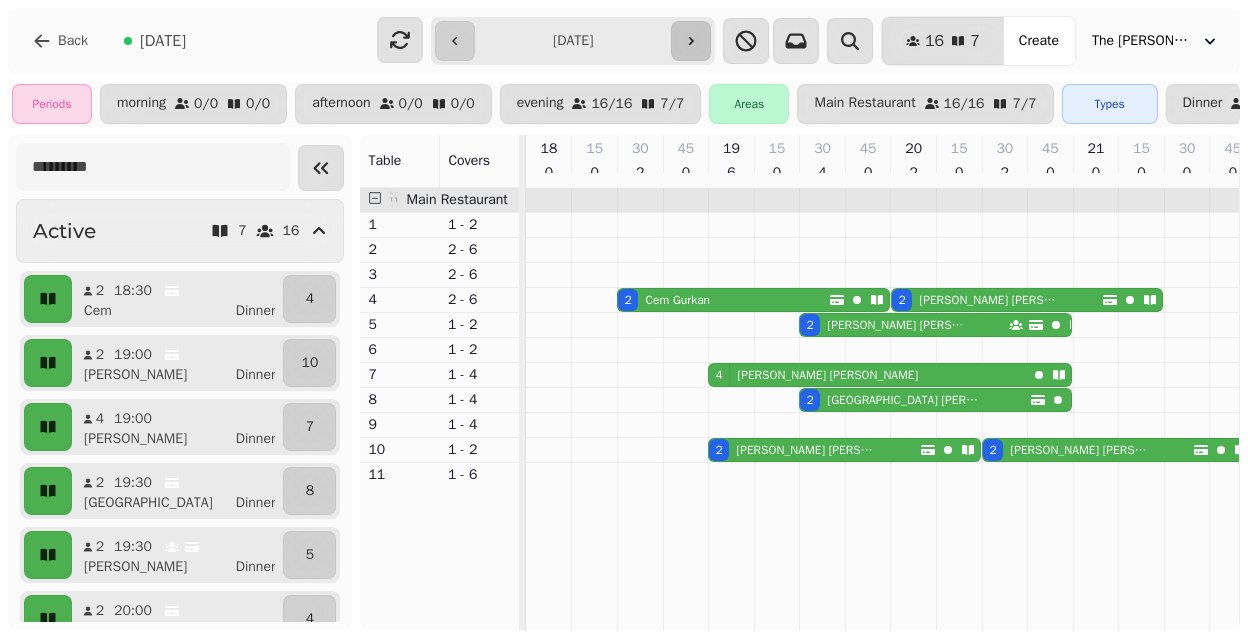 click 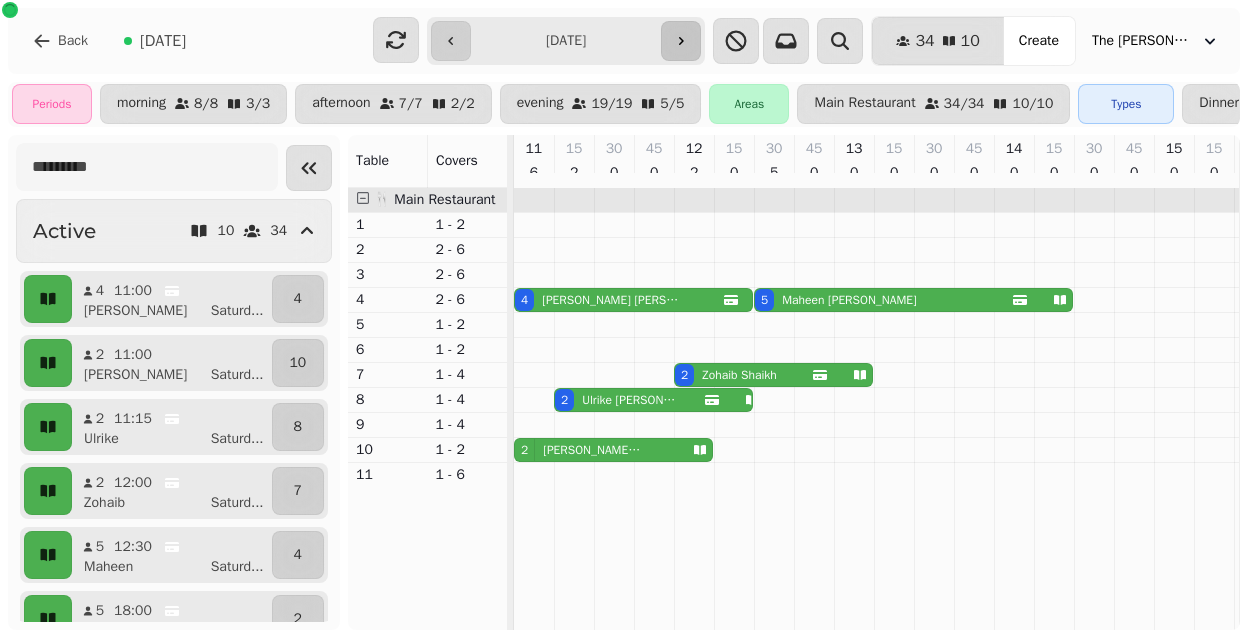 scroll, scrollTop: 0, scrollLeft: 732, axis: horizontal 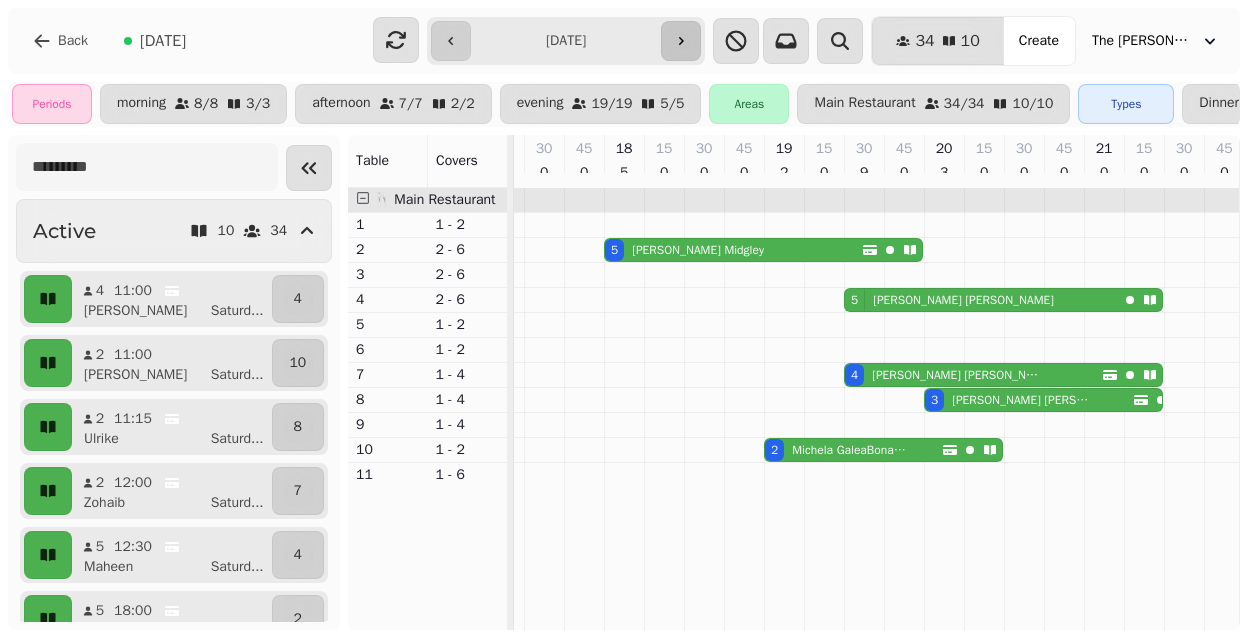 click 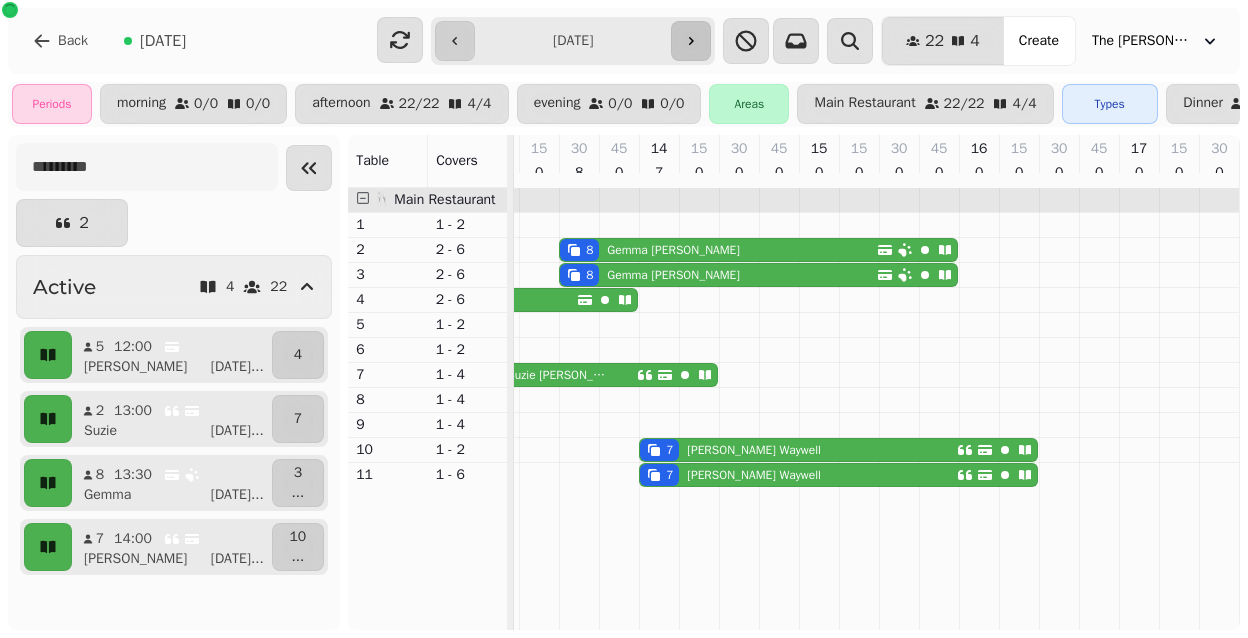 scroll, scrollTop: 0, scrollLeft: 190, axis: horizontal 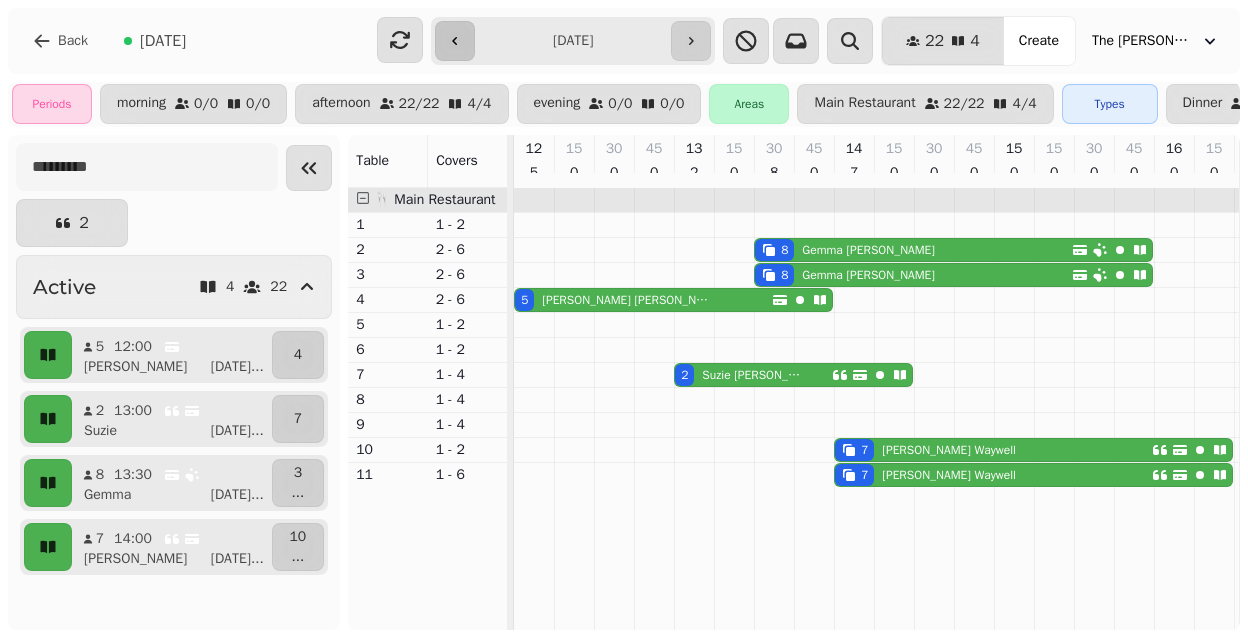 click 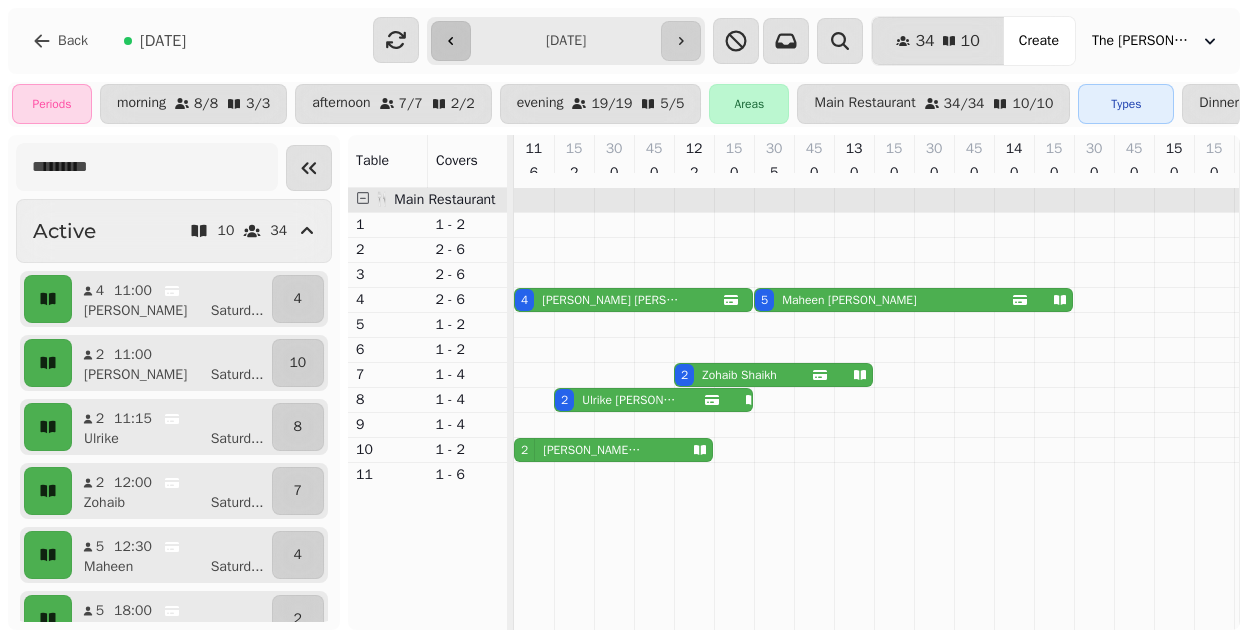 scroll, scrollTop: 0, scrollLeft: 732, axis: horizontal 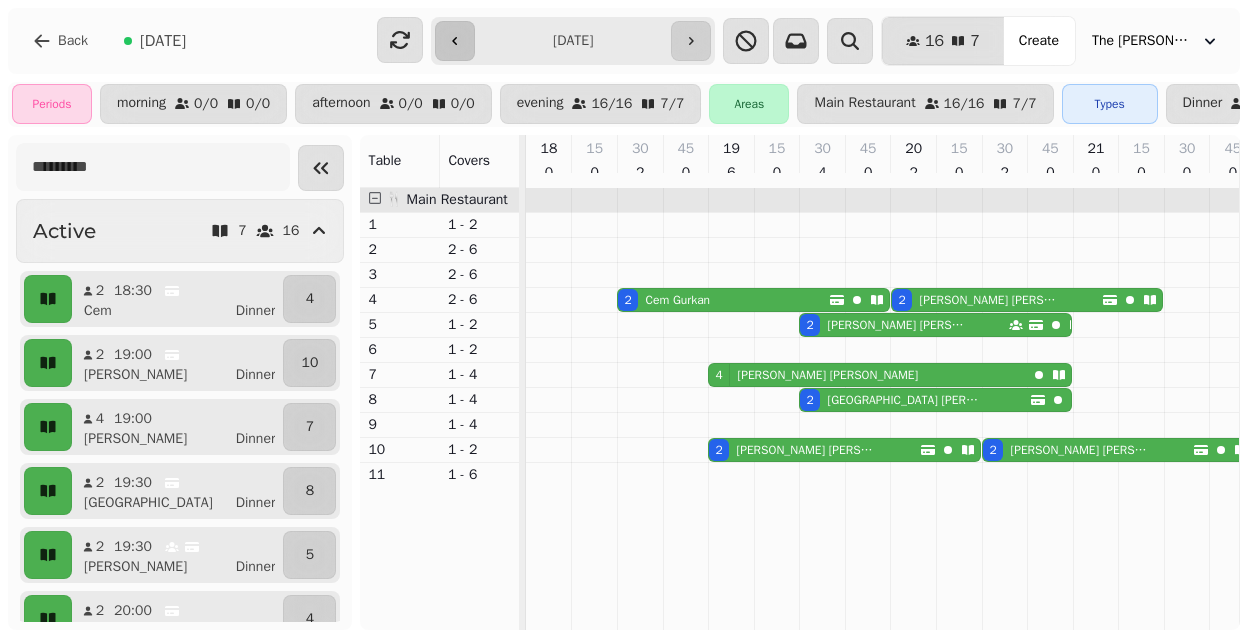 click 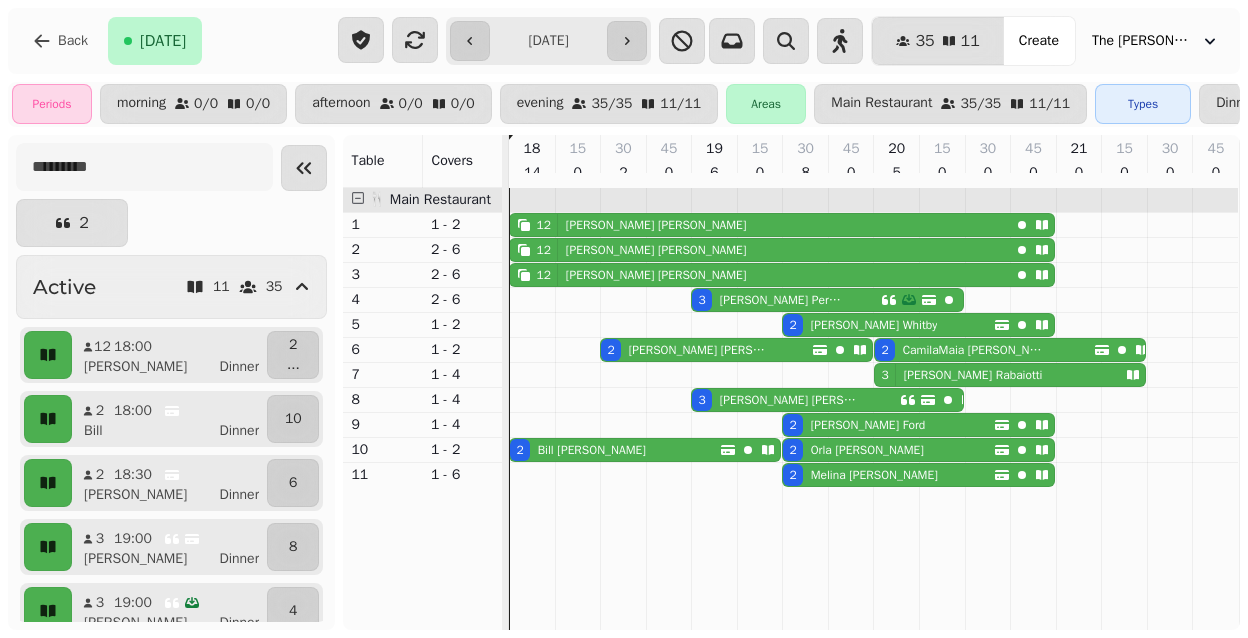 click on "[PERSON_NAME]" at bounding box center [782, 300] 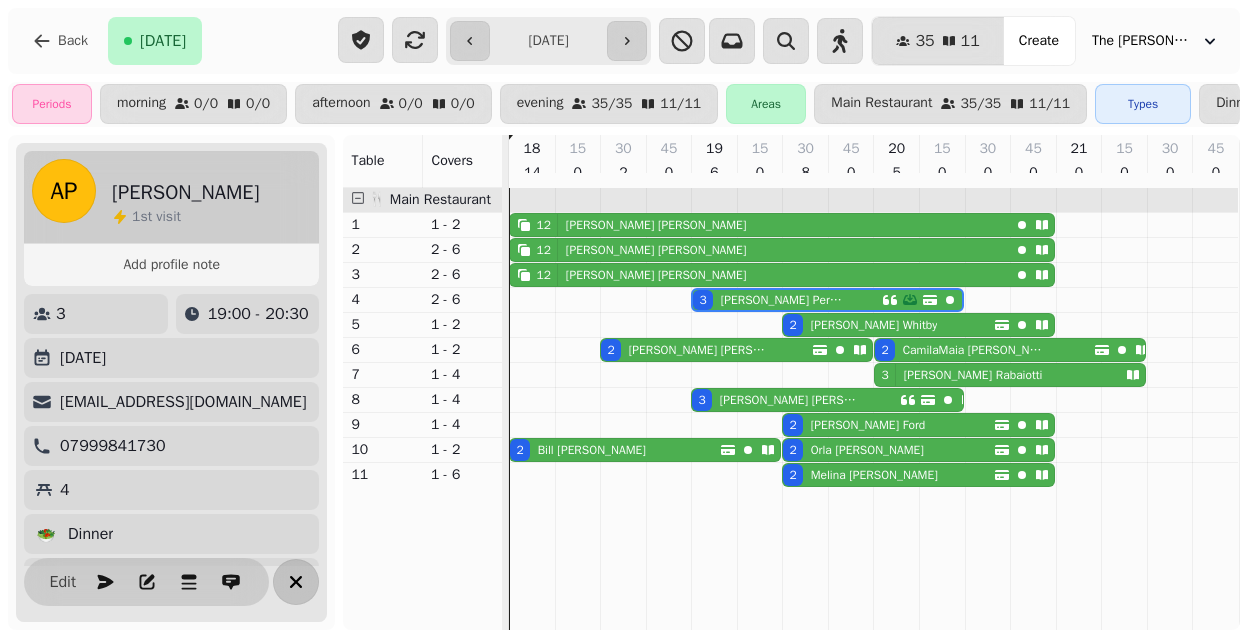 scroll, scrollTop: 0, scrollLeft: 0, axis: both 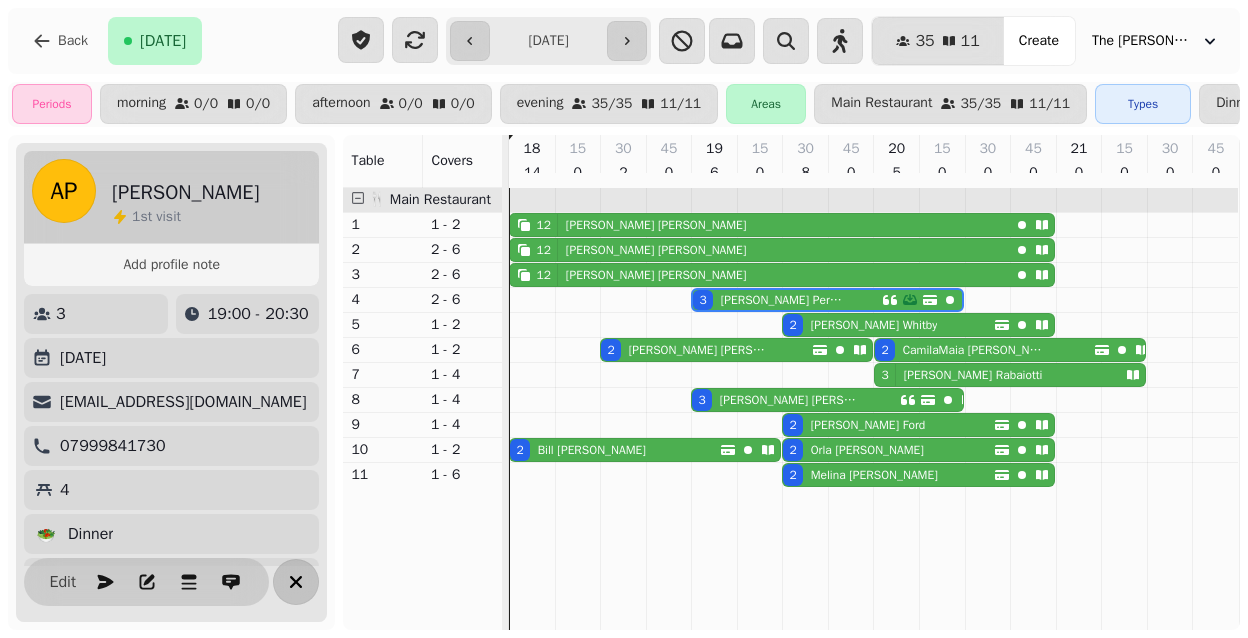 click 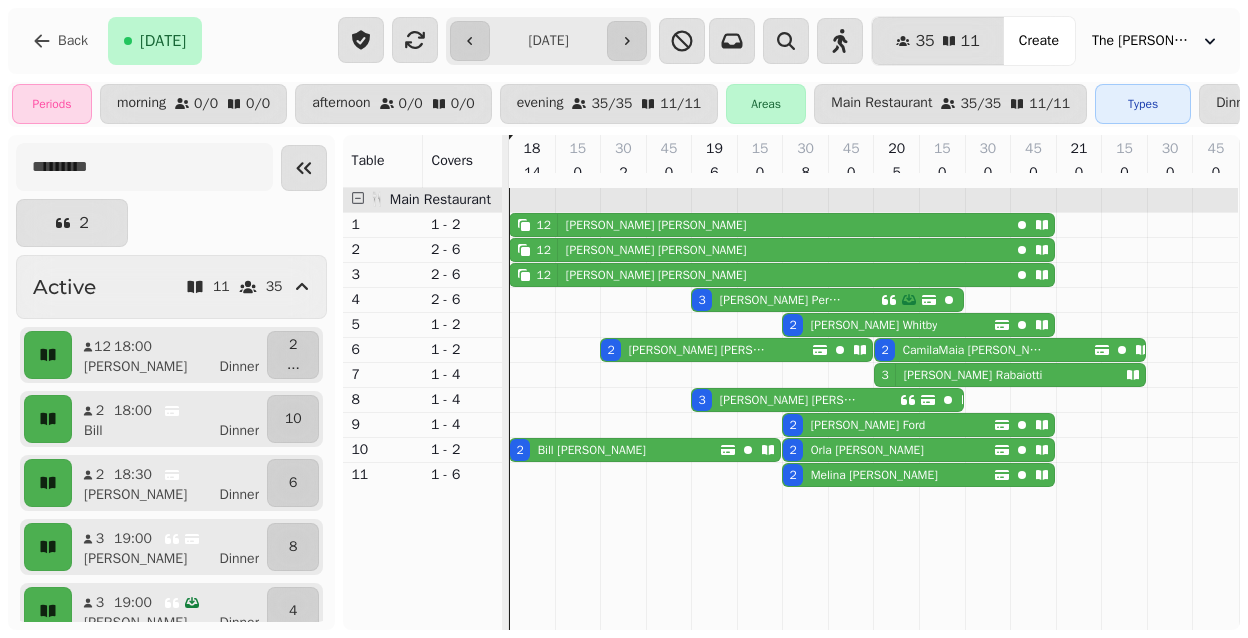 click on "2" at bounding box center (519, 450) 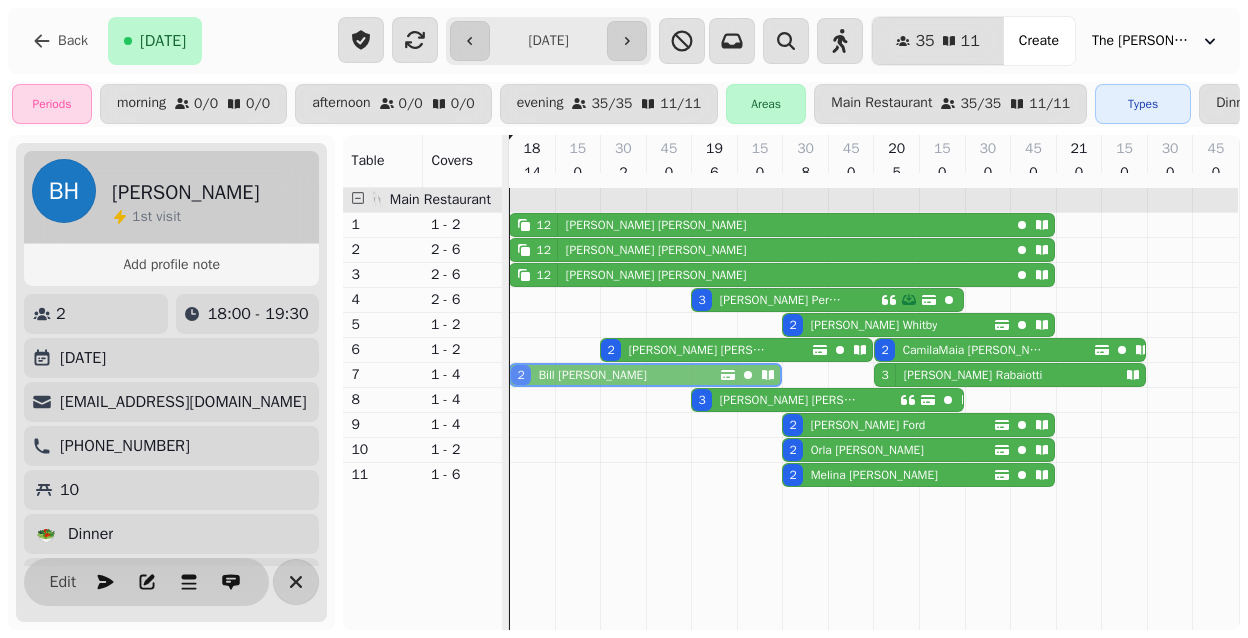 drag, startPoint x: 520, startPoint y: 467, endPoint x: 525, endPoint y: 385, distance: 82.1523 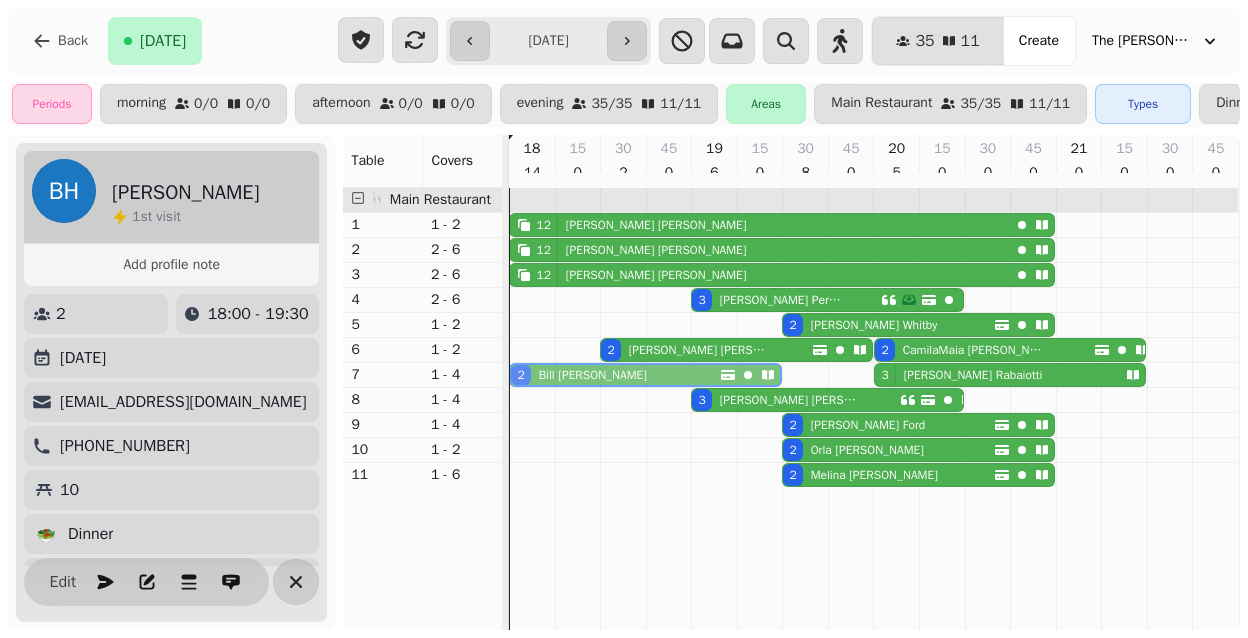 click on "12 [PERSON_NAME] 12 [PERSON_NAME] 12 [PERSON_NAME] 3 [PERSON_NAME] 2 [PERSON_NAME] 2 [PERSON_NAME] 2 CamilaMaia da [PERSON_NAME] 3 [PERSON_NAME] 2 [PERSON_NAME] 3 [PERSON_NAME] 2 [PERSON_NAME] 2 [PERSON_NAME] 2 [PERSON_NAME] 2 [PERSON_NAME]" at bounding box center (873, 337) 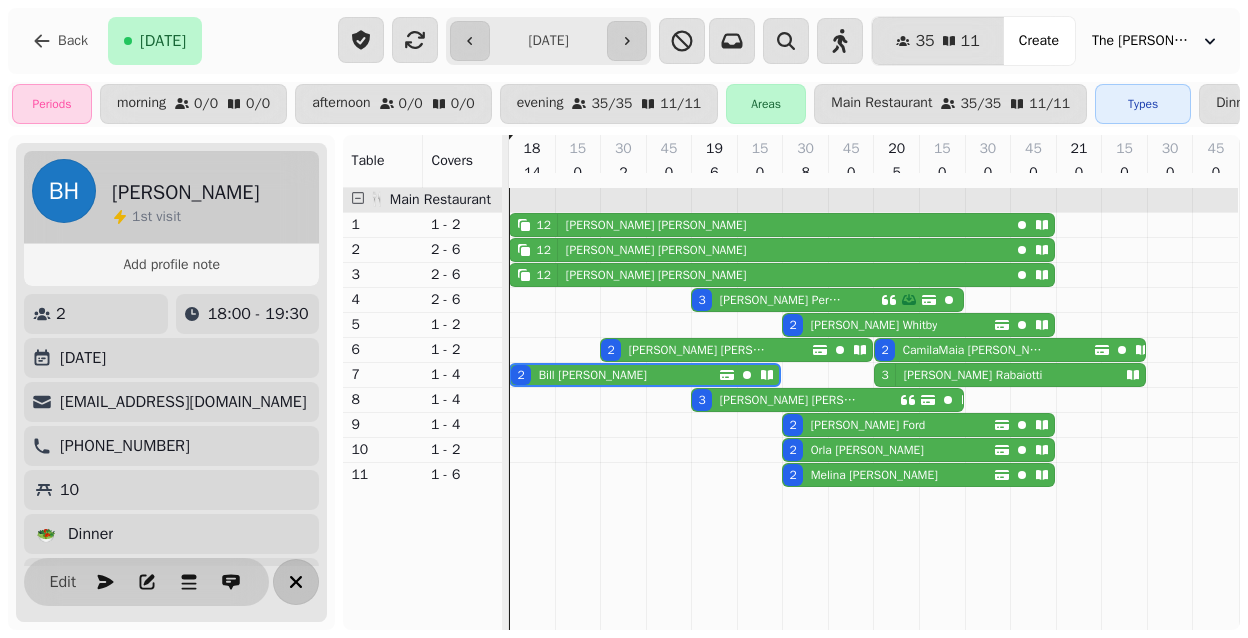 click 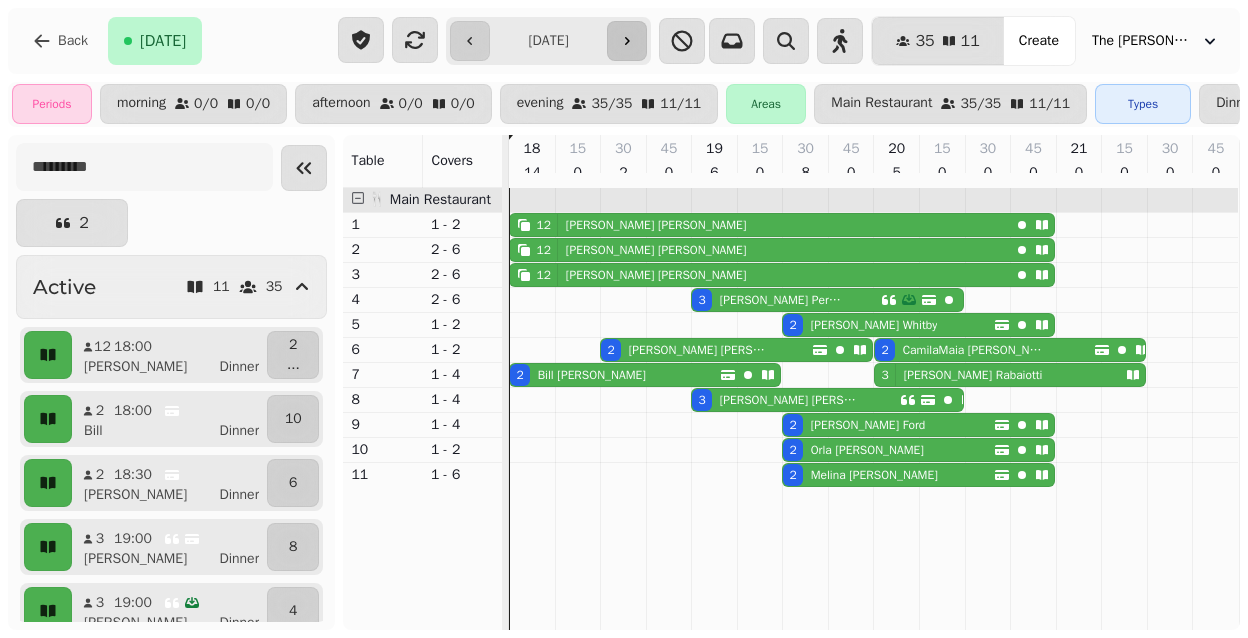 click 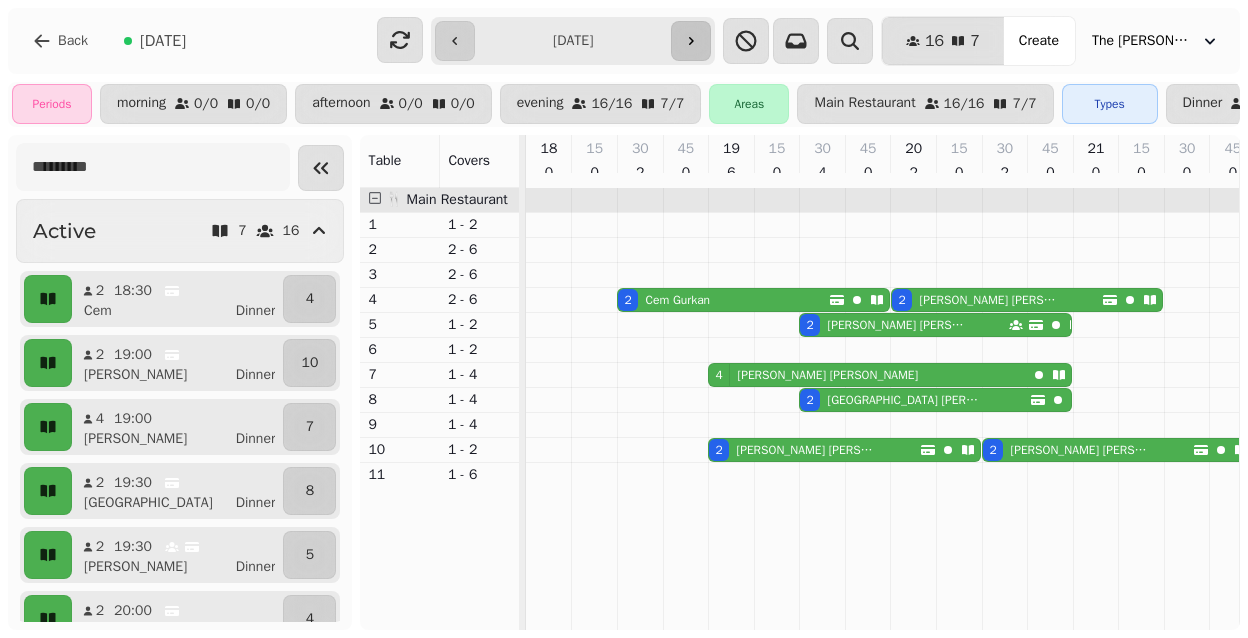 click 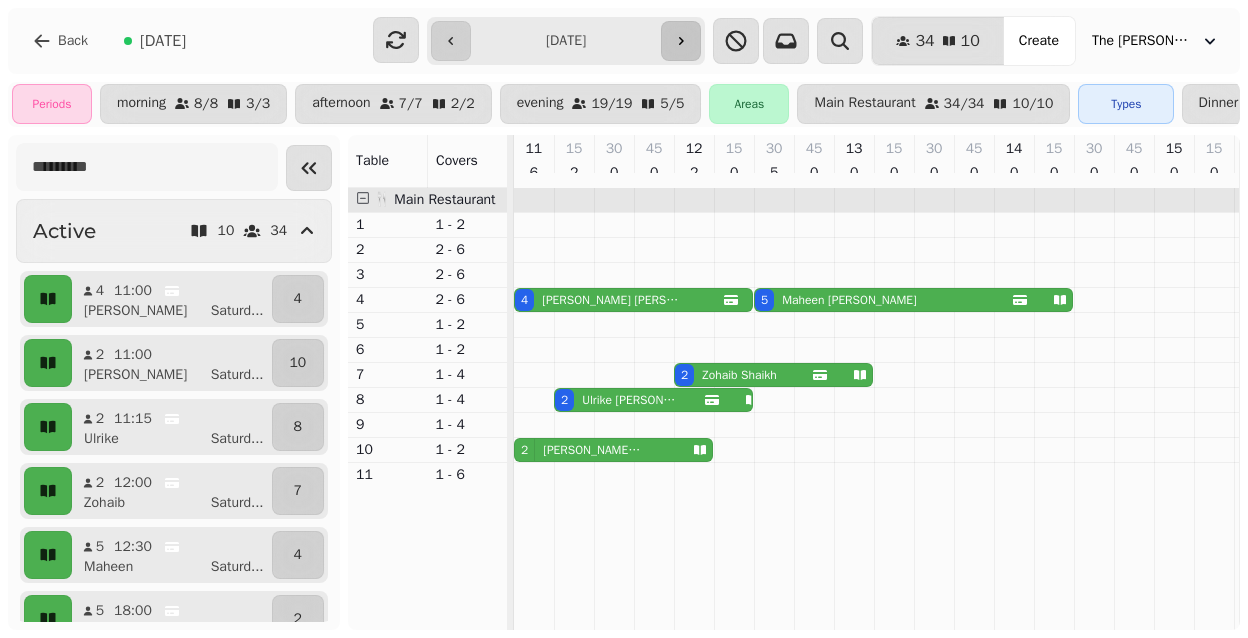scroll, scrollTop: 0, scrollLeft: 732, axis: horizontal 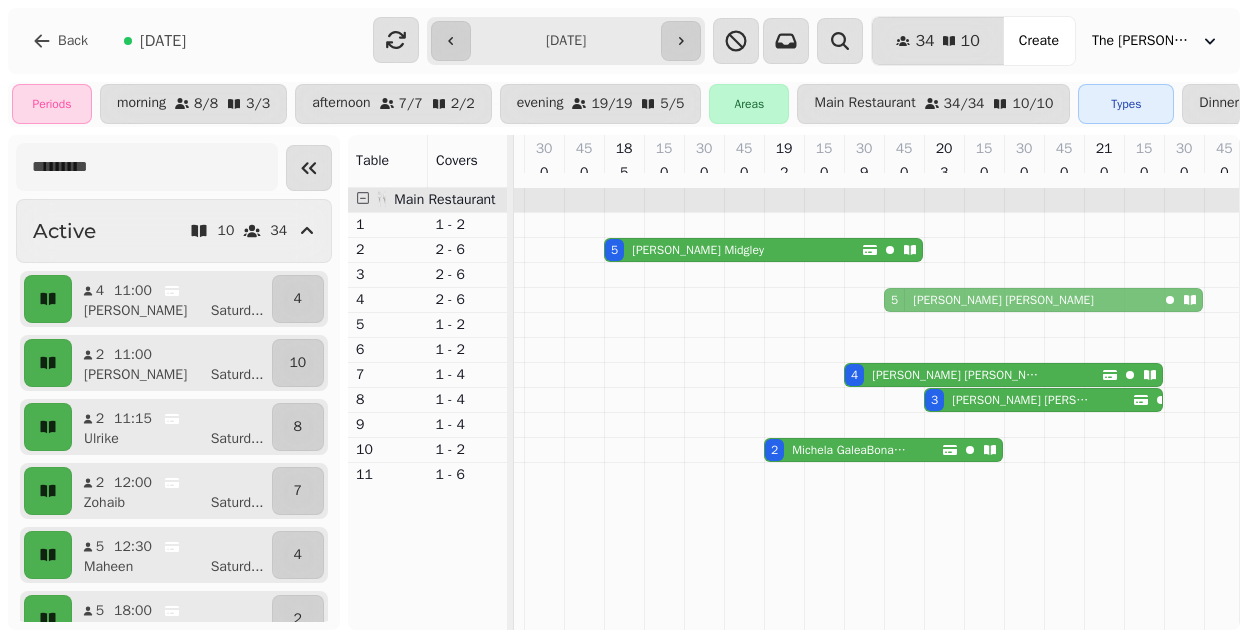 drag, startPoint x: 970, startPoint y: 310, endPoint x: 998, endPoint y: 303, distance: 28.86174 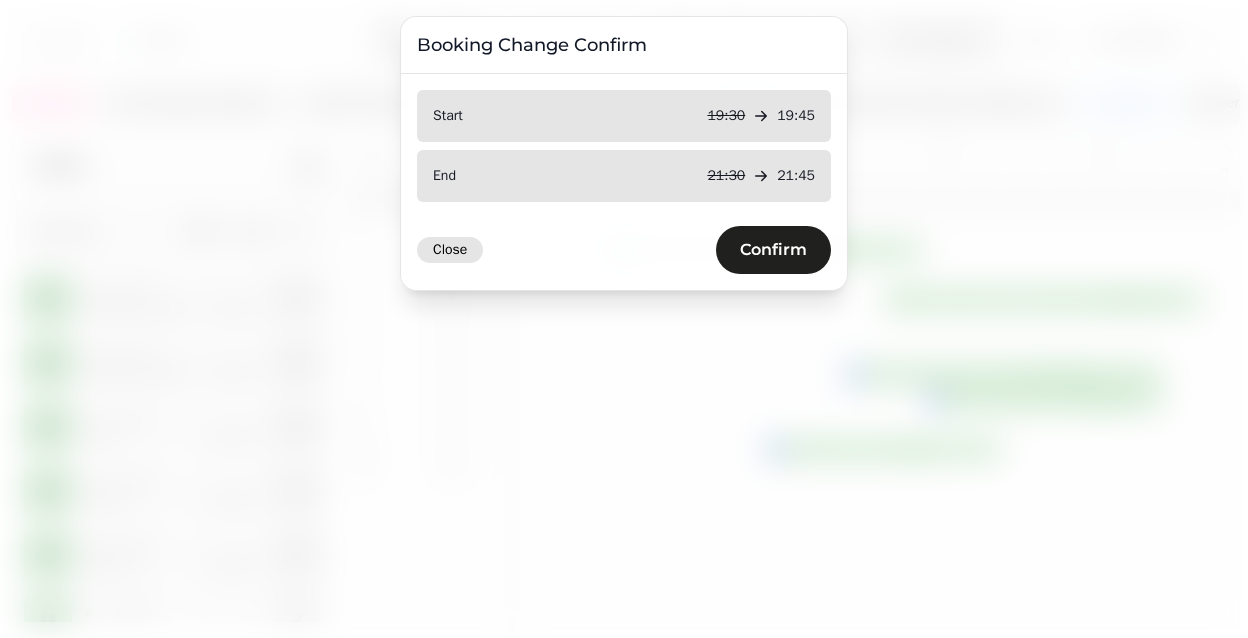 click on "Close" at bounding box center [450, 250] 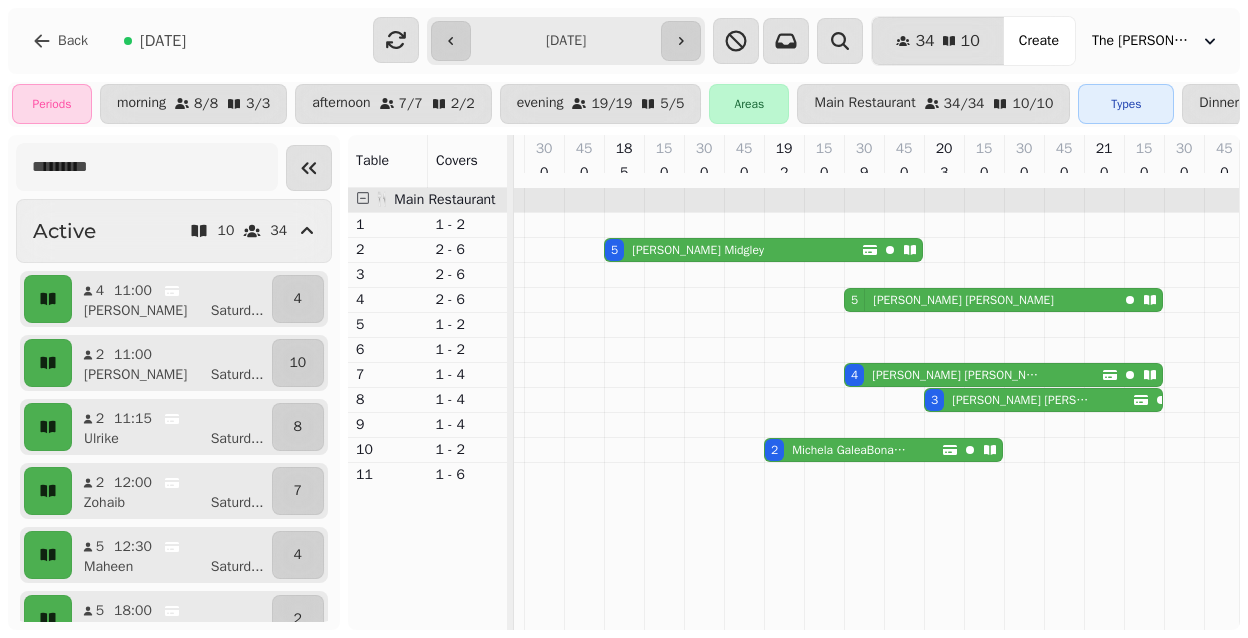 click on "[PERSON_NAME]" at bounding box center (963, 300) 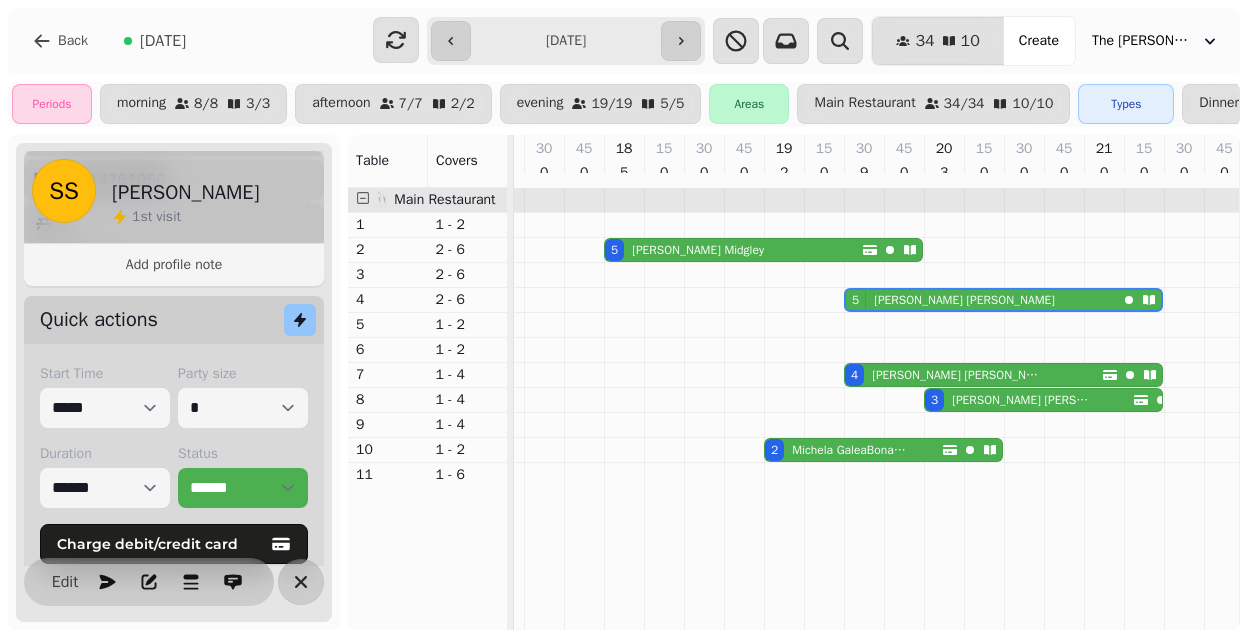 scroll, scrollTop: 272, scrollLeft: 0, axis: vertical 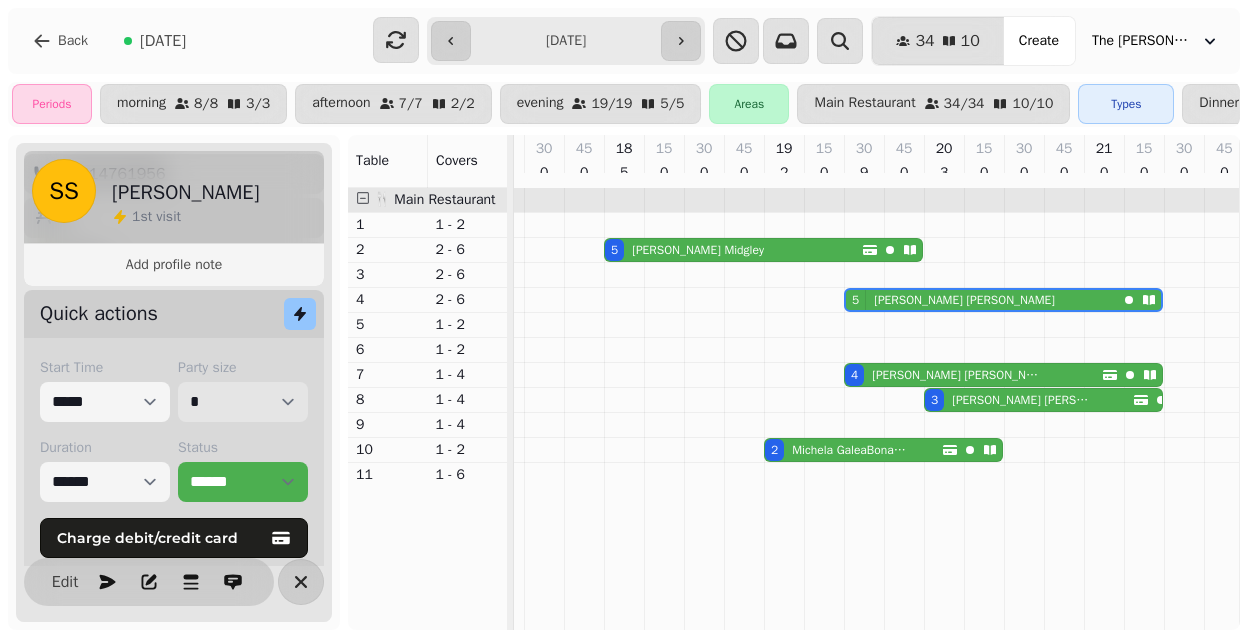 select on "*" 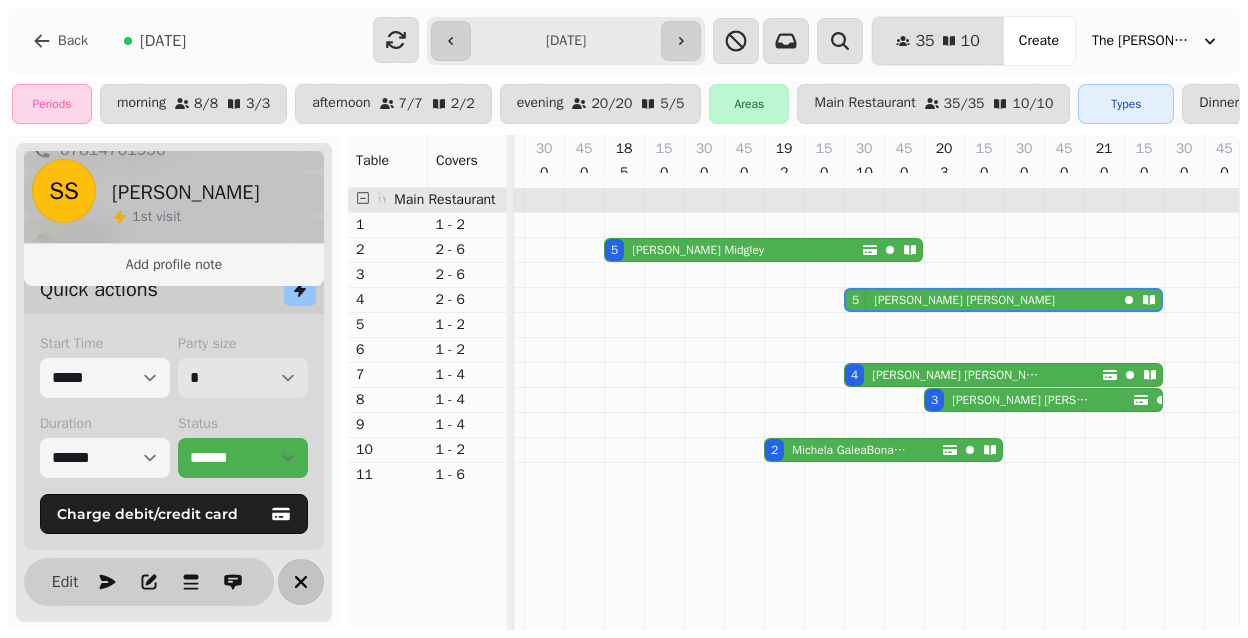scroll, scrollTop: 306, scrollLeft: 0, axis: vertical 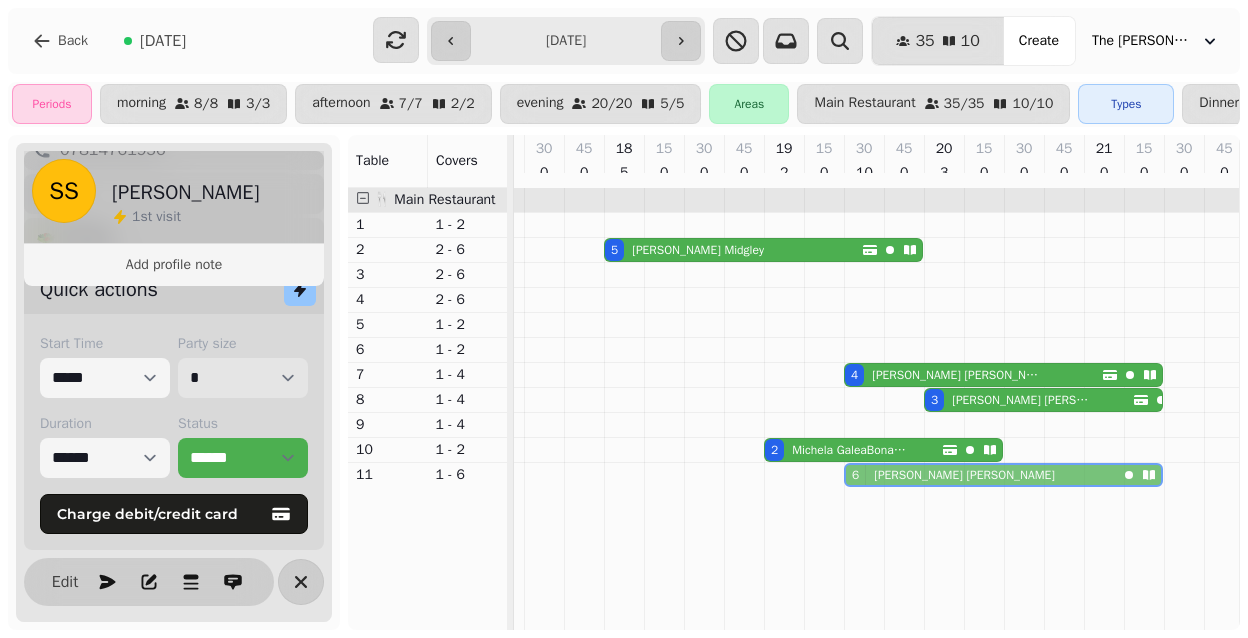 drag, startPoint x: 902, startPoint y: 301, endPoint x: 895, endPoint y: 486, distance: 185.13239 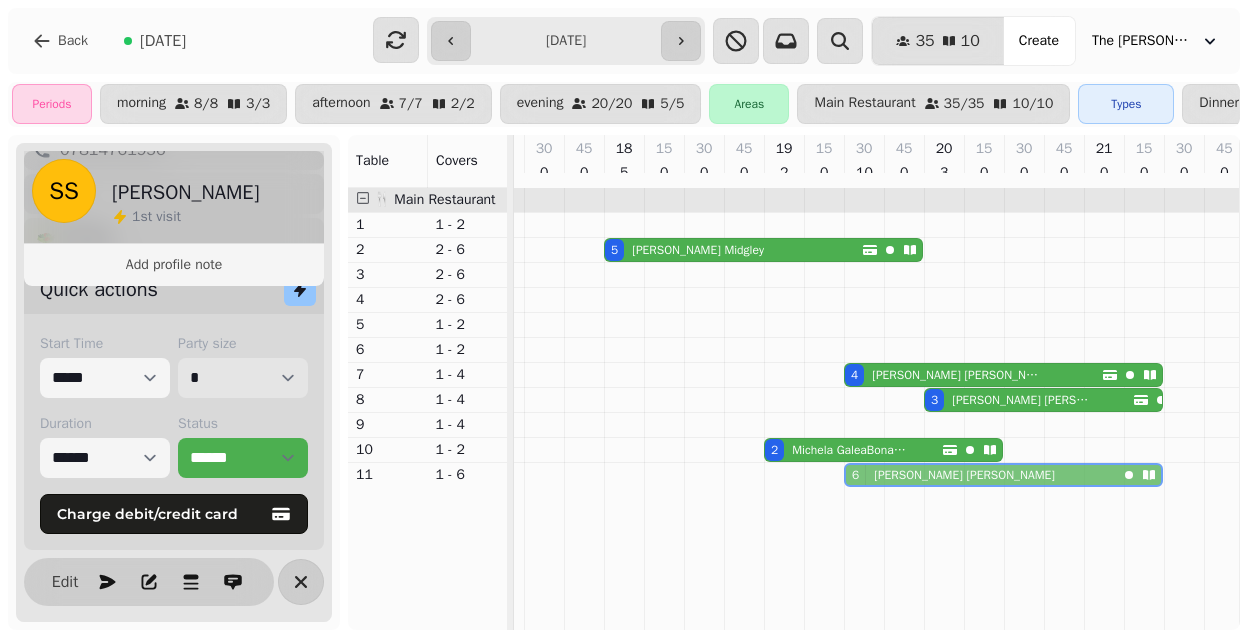 click on "5 [PERSON_NAME] 4 [PERSON_NAME] 5 [PERSON_NAME] 5 [PERSON_NAME] 2 [PERSON_NAME] 4 [PERSON_NAME] 2 [PERSON_NAME] 3 [PERSON_NAME] 2 [PERSON_NAME]  2 [PERSON_NAME] 6 [PERSON_NAME]" at bounding box center (364, 337) 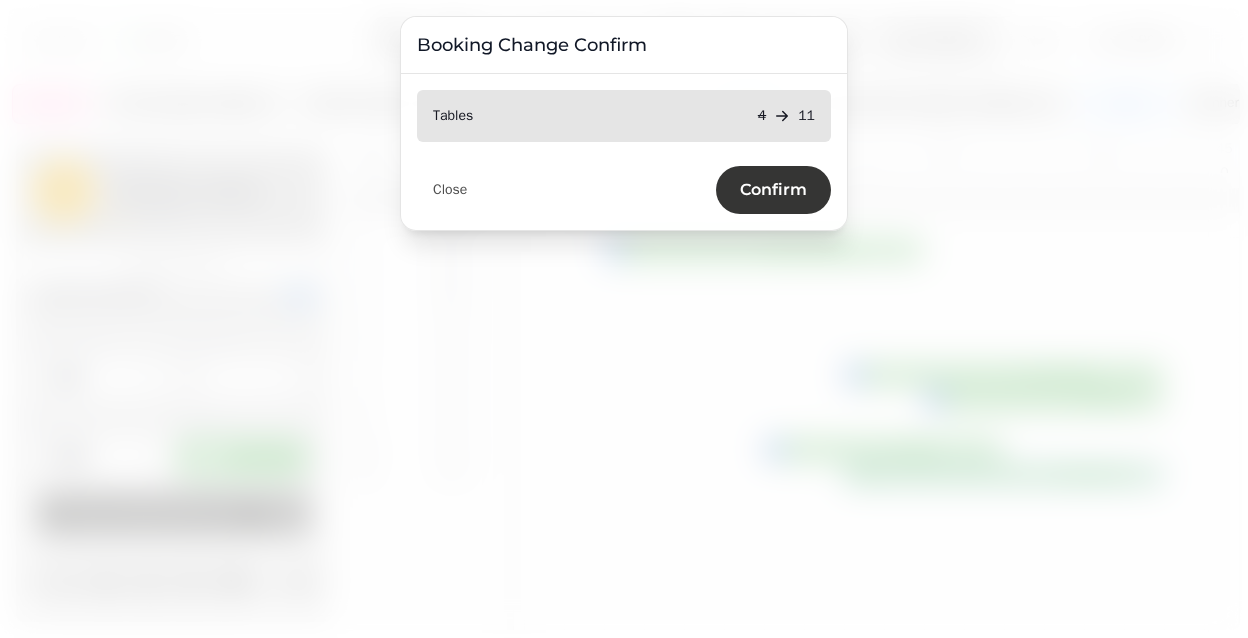 click on "Confirm" at bounding box center (773, 190) 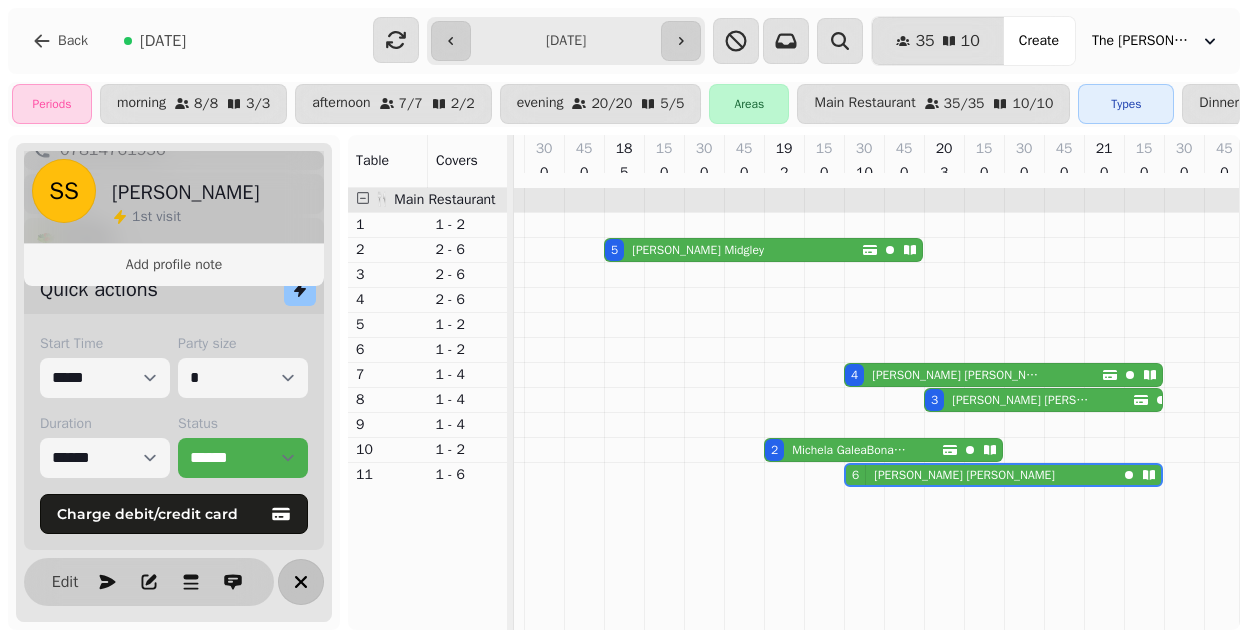 click 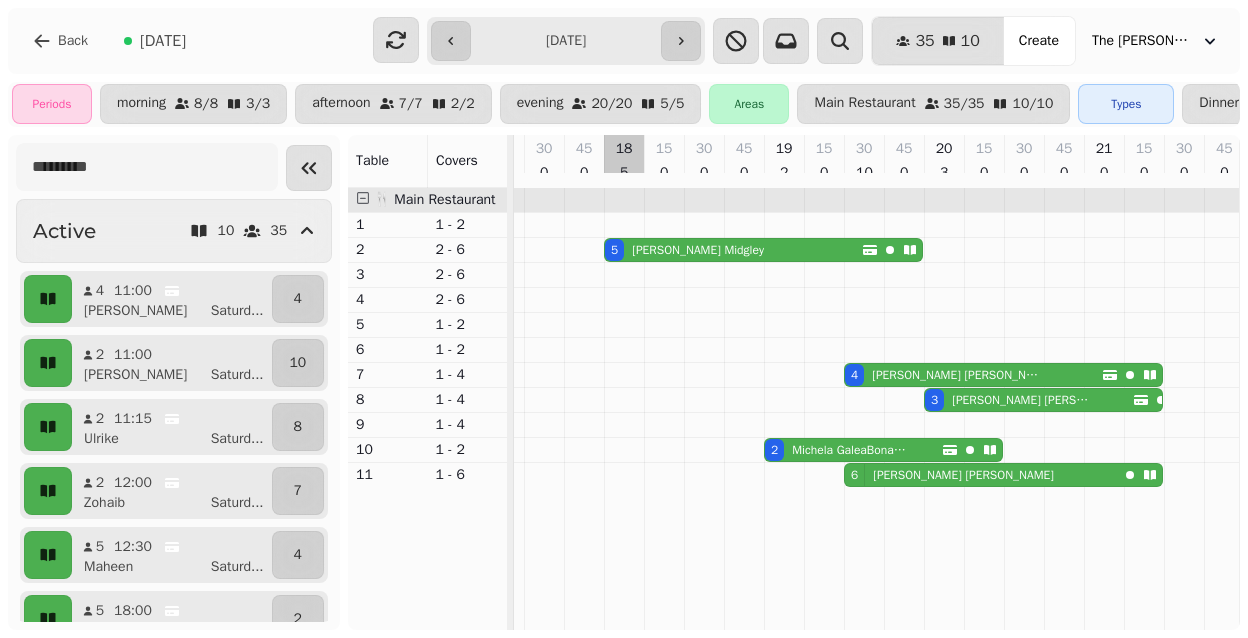 scroll, scrollTop: 0, scrollLeft: 824, axis: horizontal 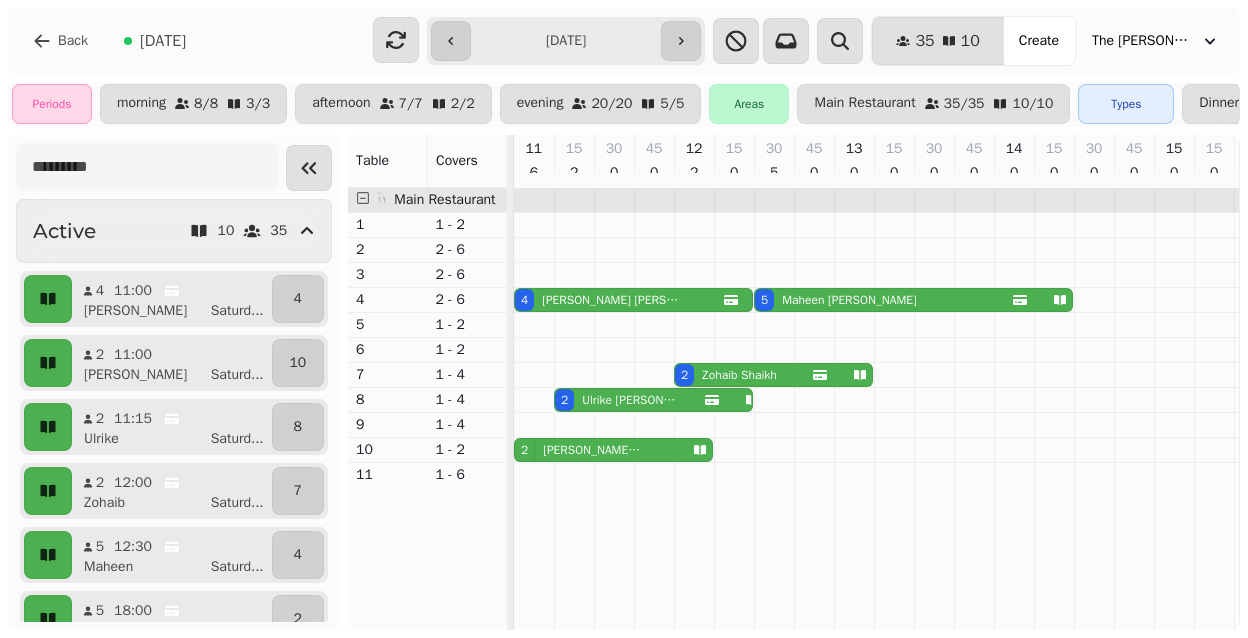 click on "[PERSON_NAME]" at bounding box center [739, 375] 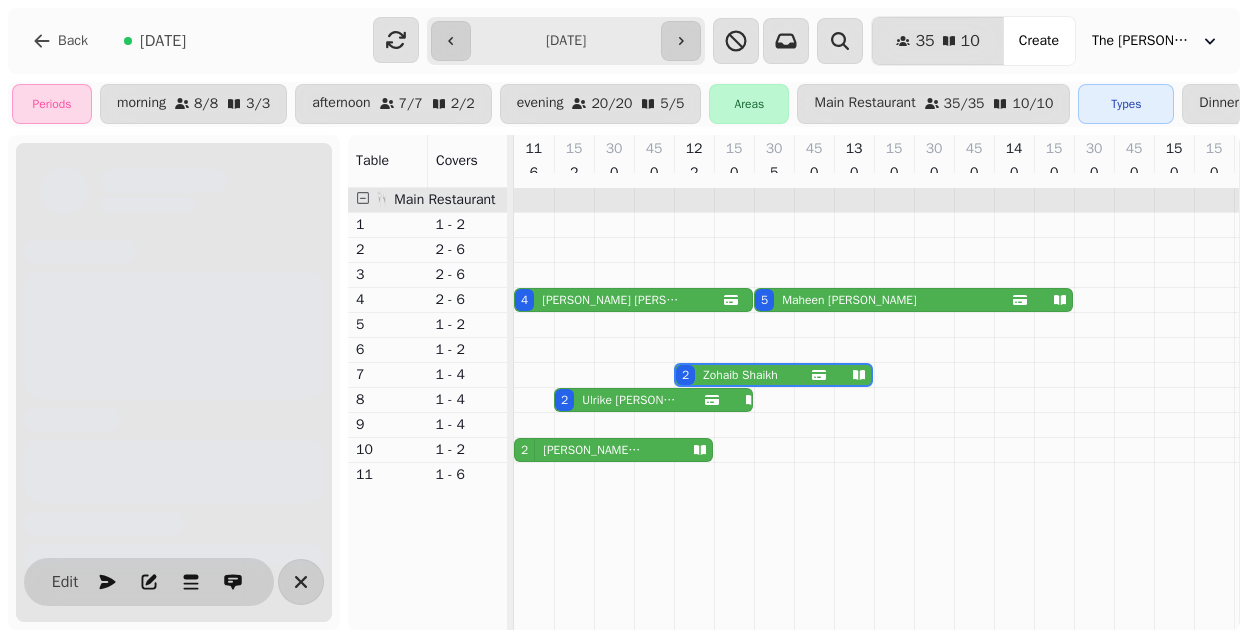 scroll, scrollTop: 0, scrollLeft: 147, axis: horizontal 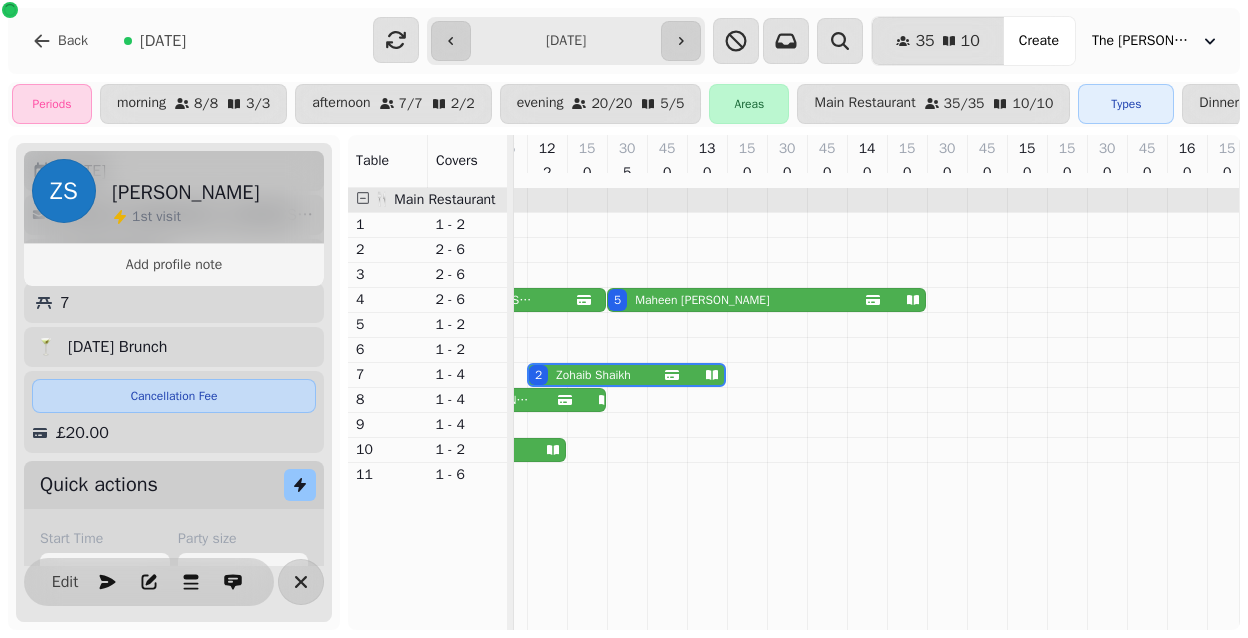 click on "Cancellation Fee" at bounding box center [174, 396] 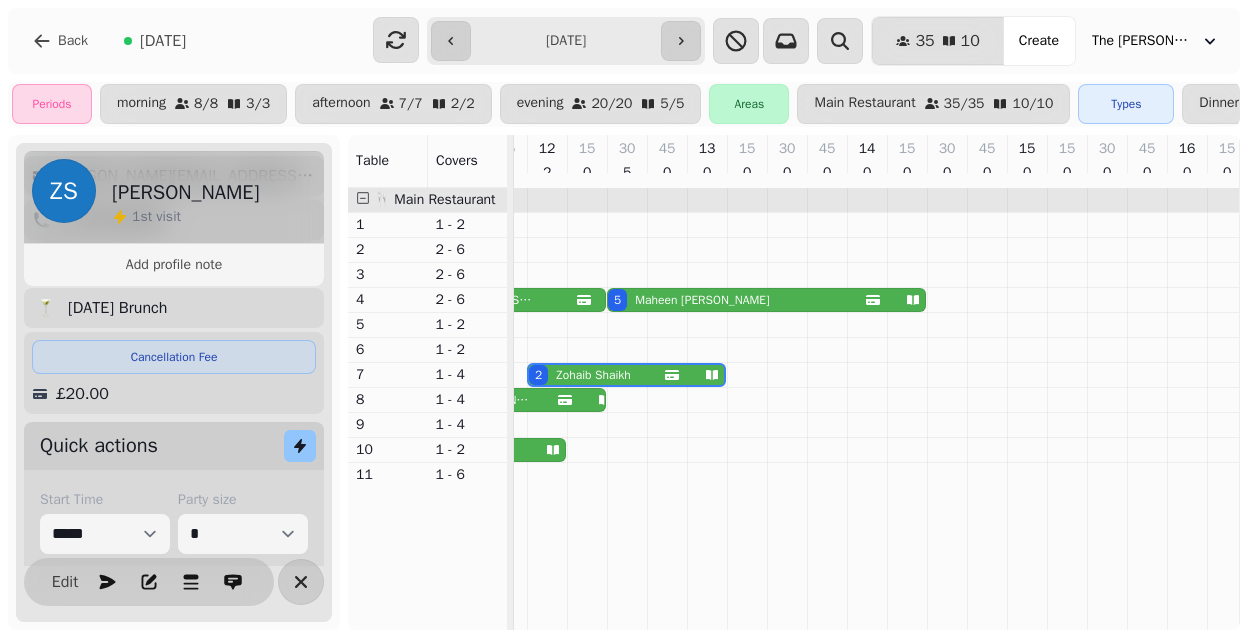 scroll, scrollTop: 228, scrollLeft: 0, axis: vertical 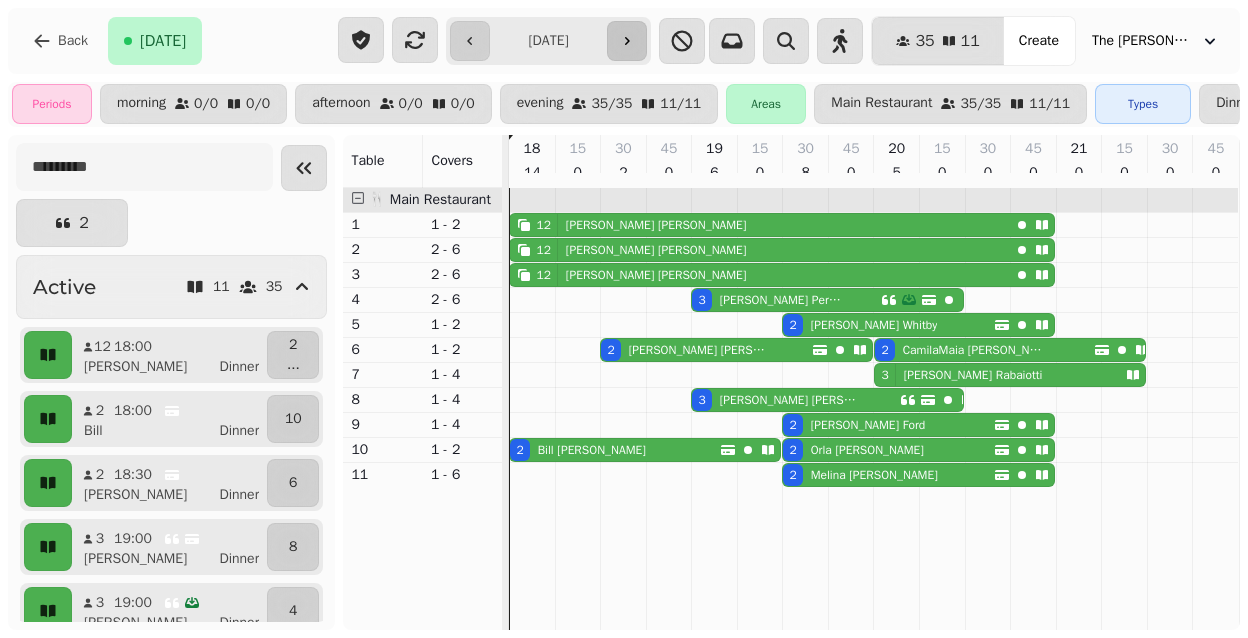 click 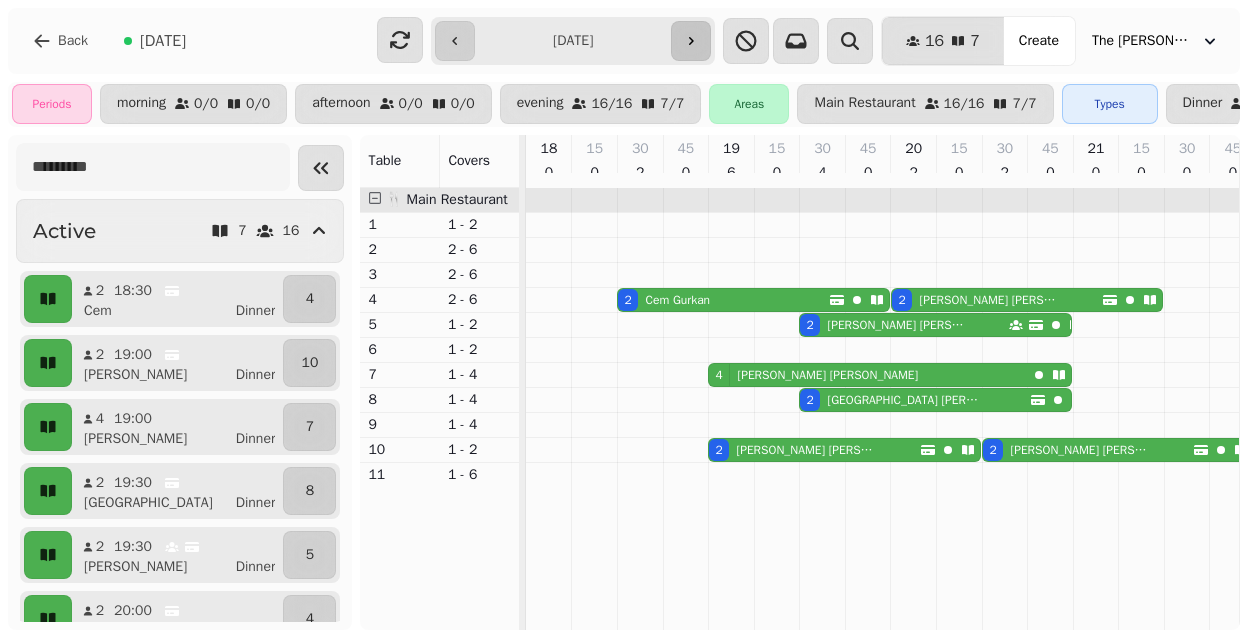 click 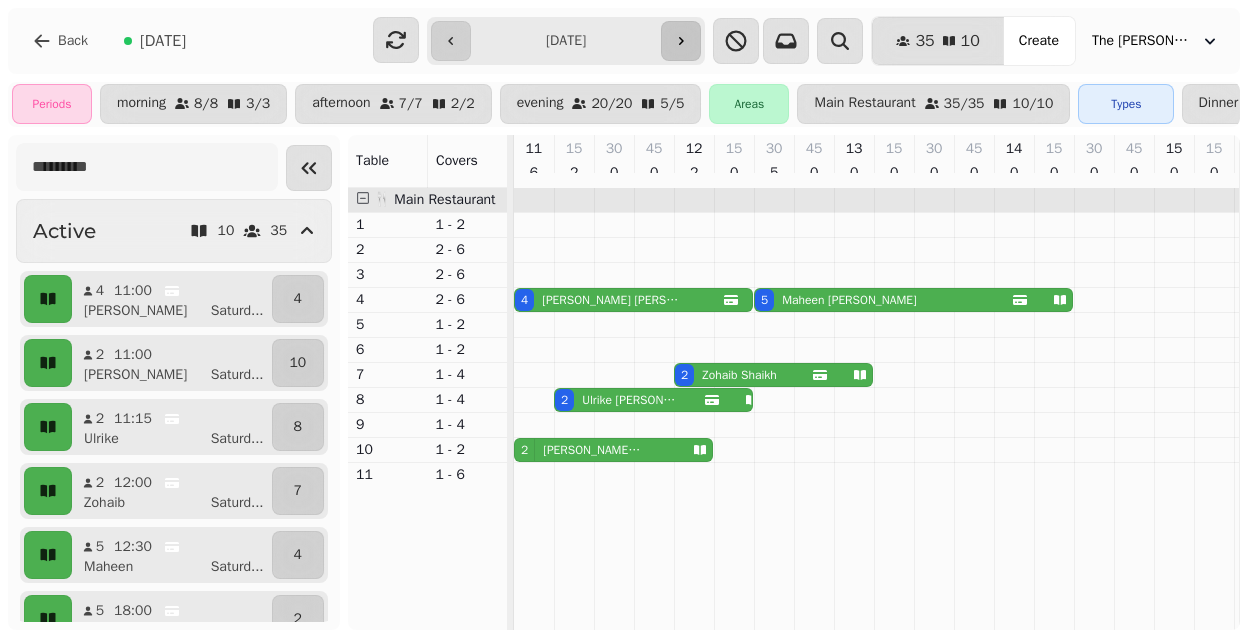 scroll, scrollTop: 0, scrollLeft: 1030, axis: horizontal 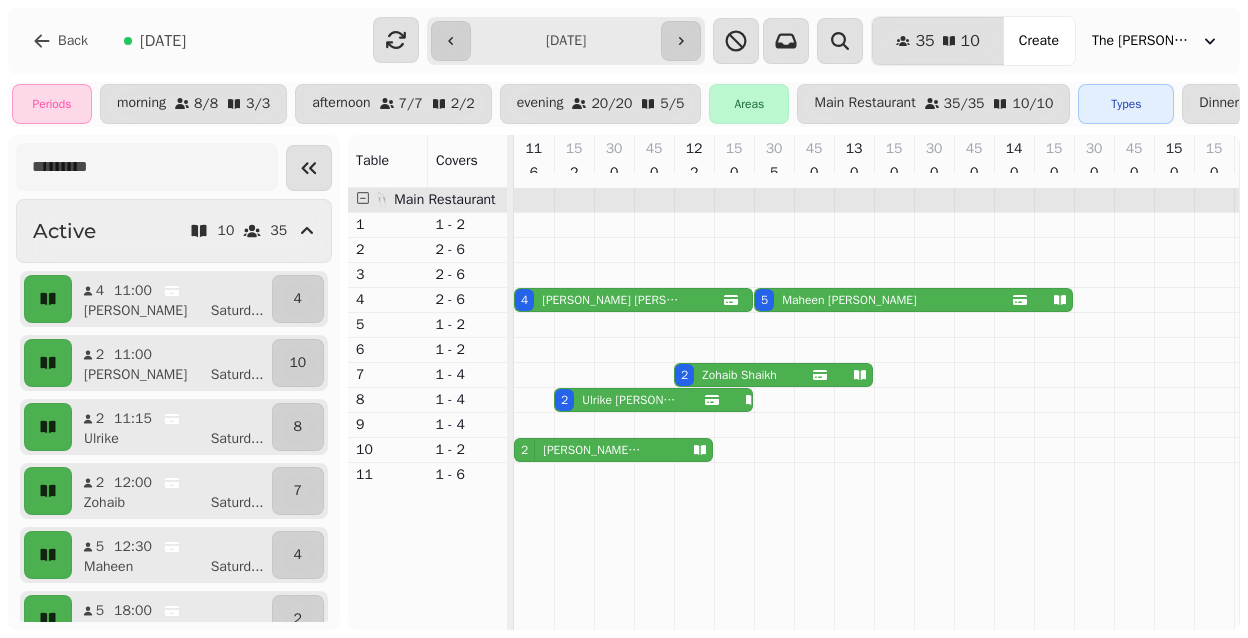 click on "[PERSON_NAME]" at bounding box center [739, 375] 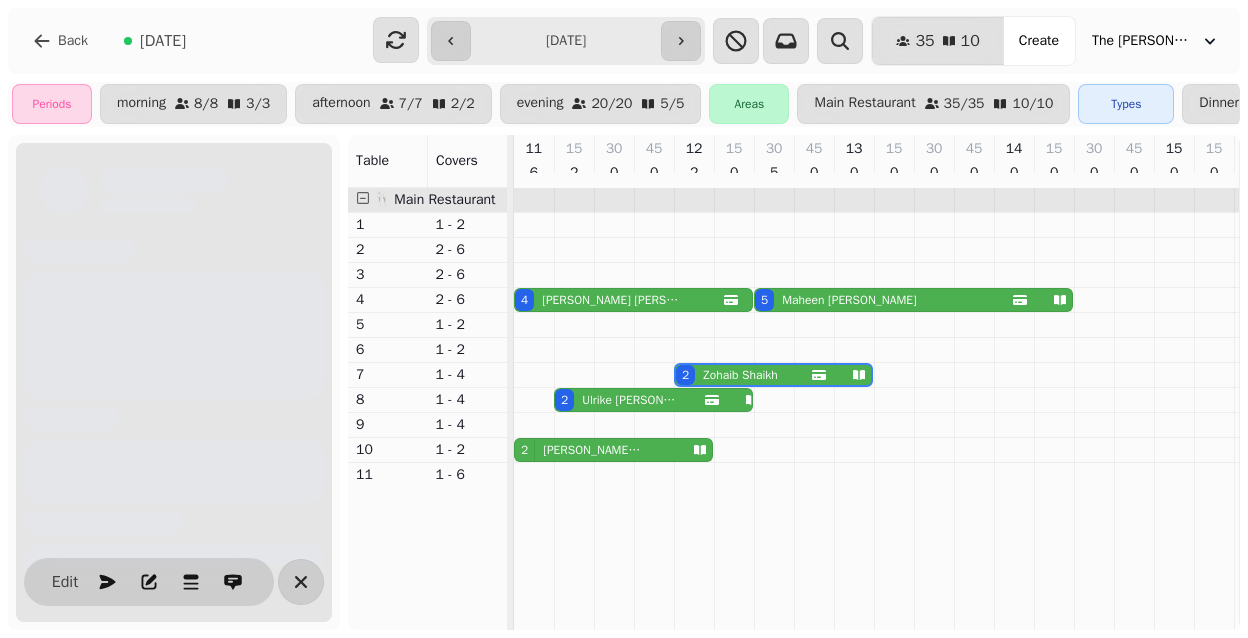 scroll, scrollTop: 0, scrollLeft: 147, axis: horizontal 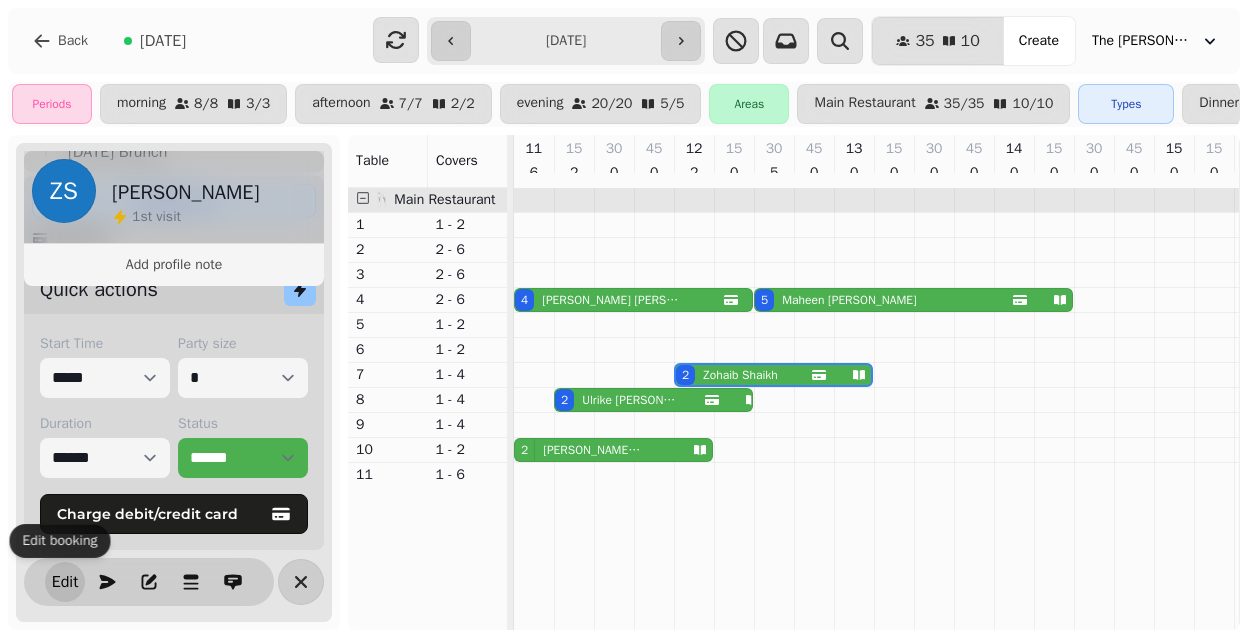 click on "Edit" at bounding box center (65, 582) 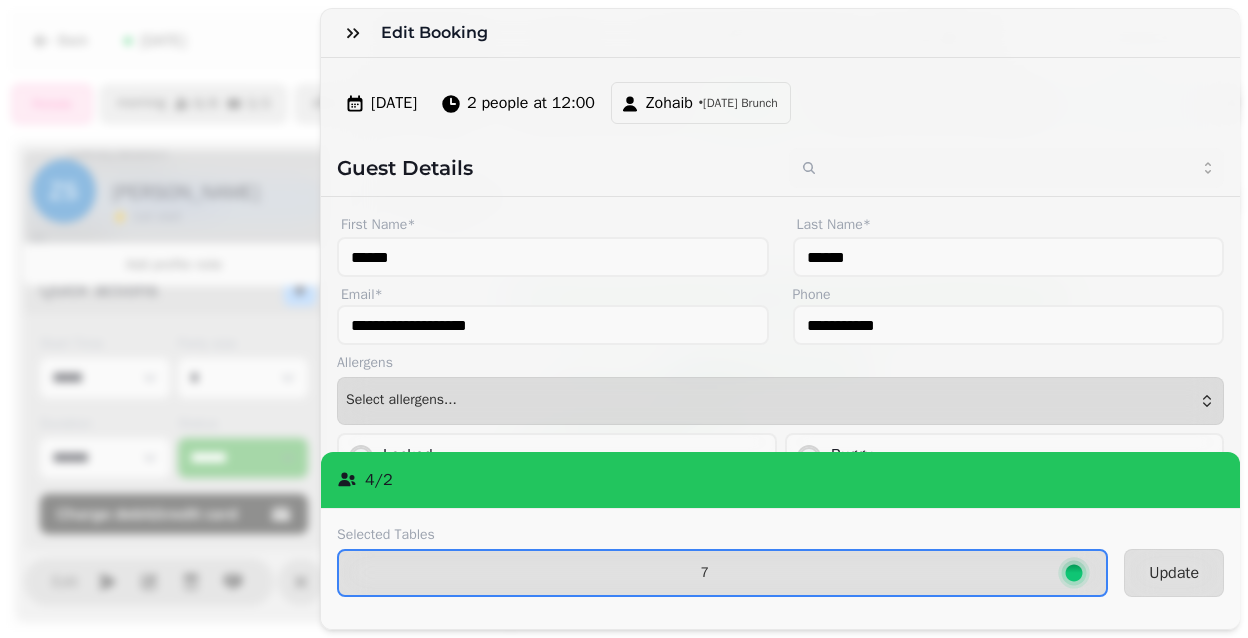 scroll, scrollTop: 0, scrollLeft: 0, axis: both 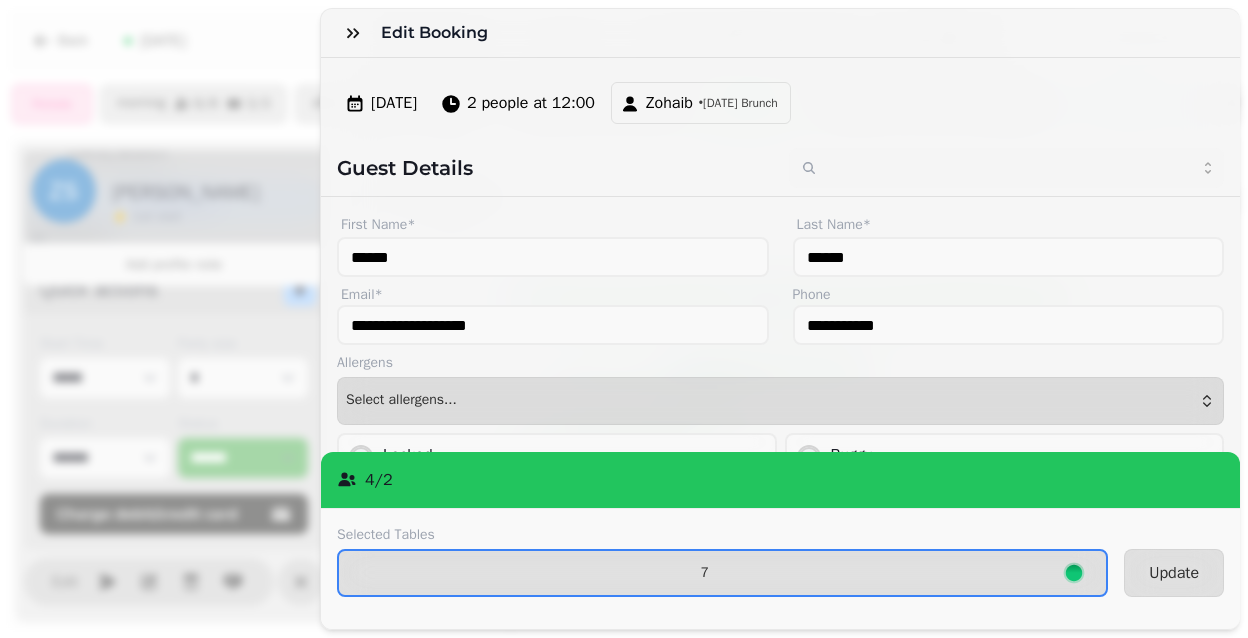click on "Zohaib" at bounding box center (669, 103) 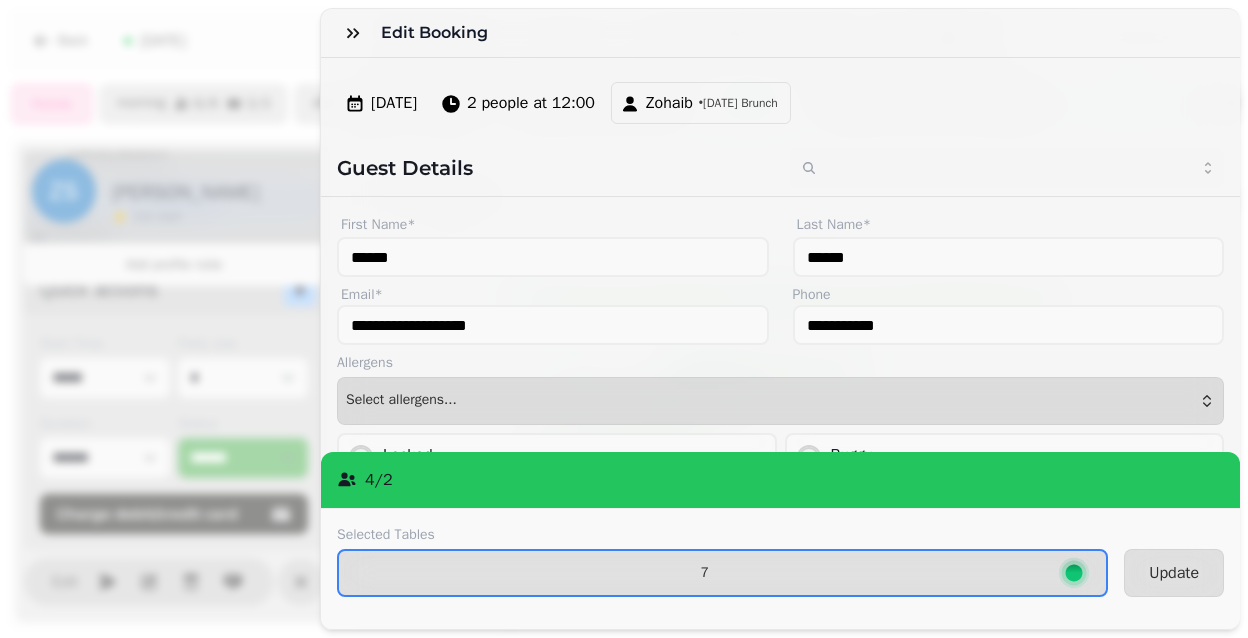 click on "Edit Booking" at bounding box center [438, 33] 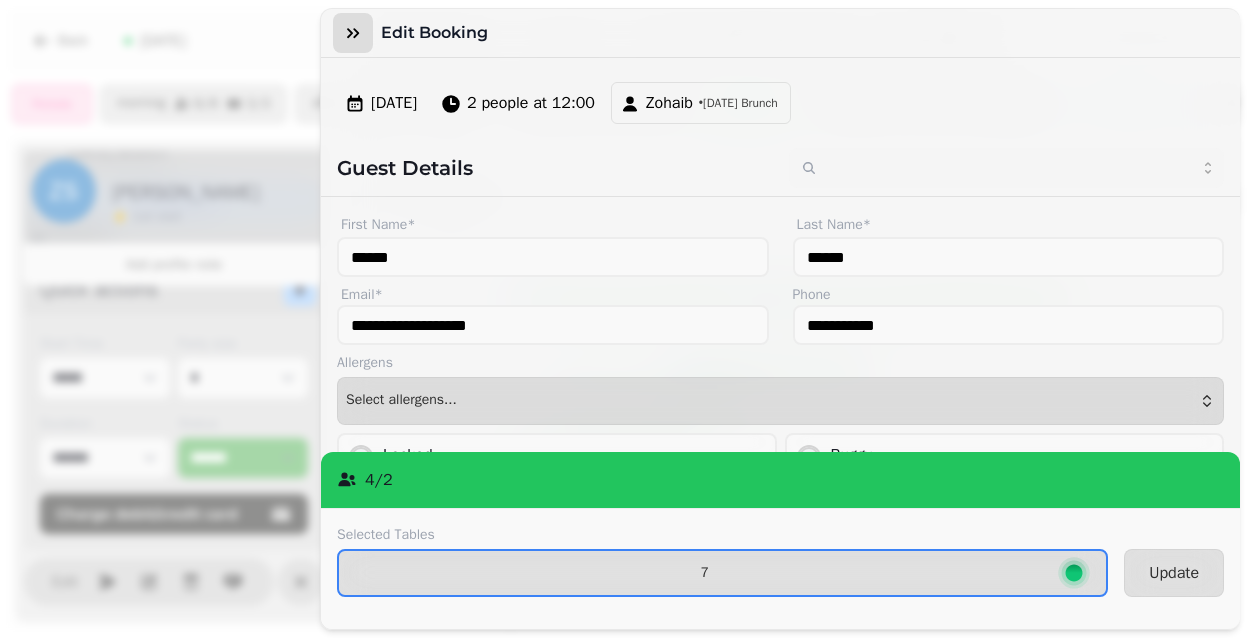 click at bounding box center [353, 33] 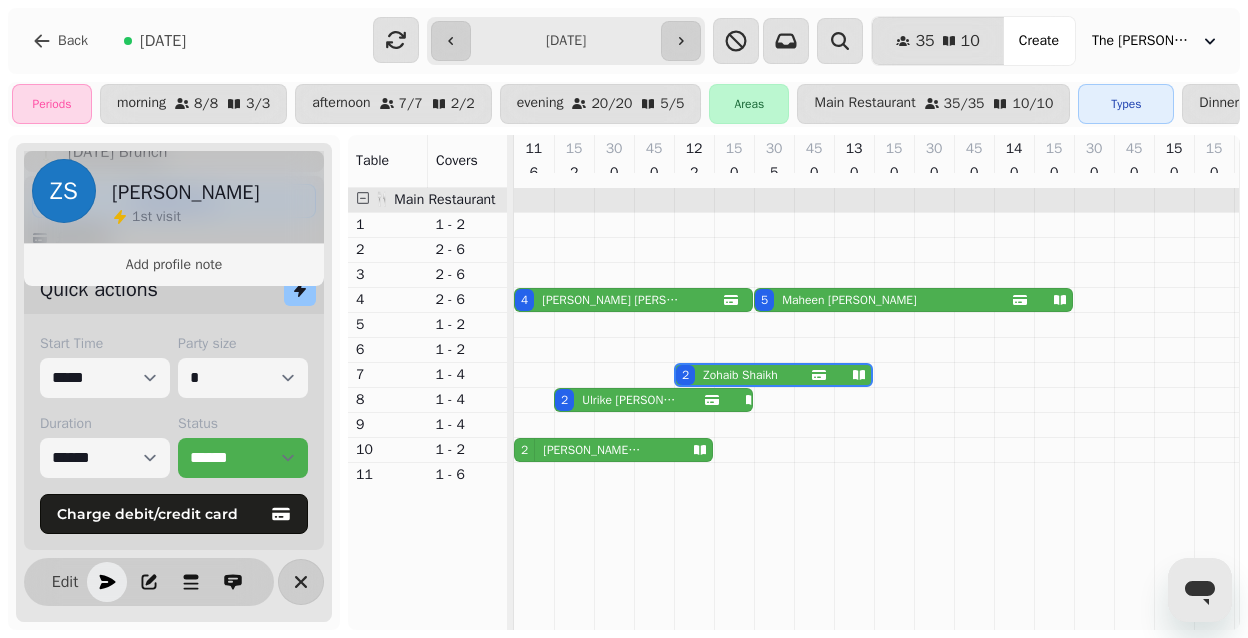 click 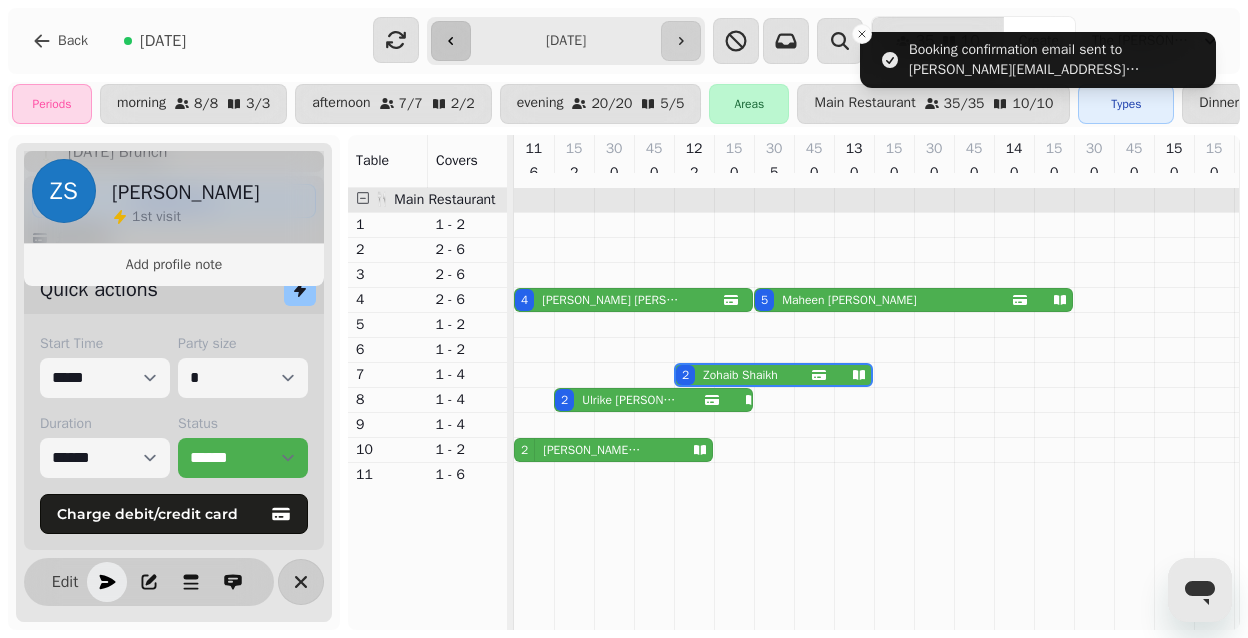 click 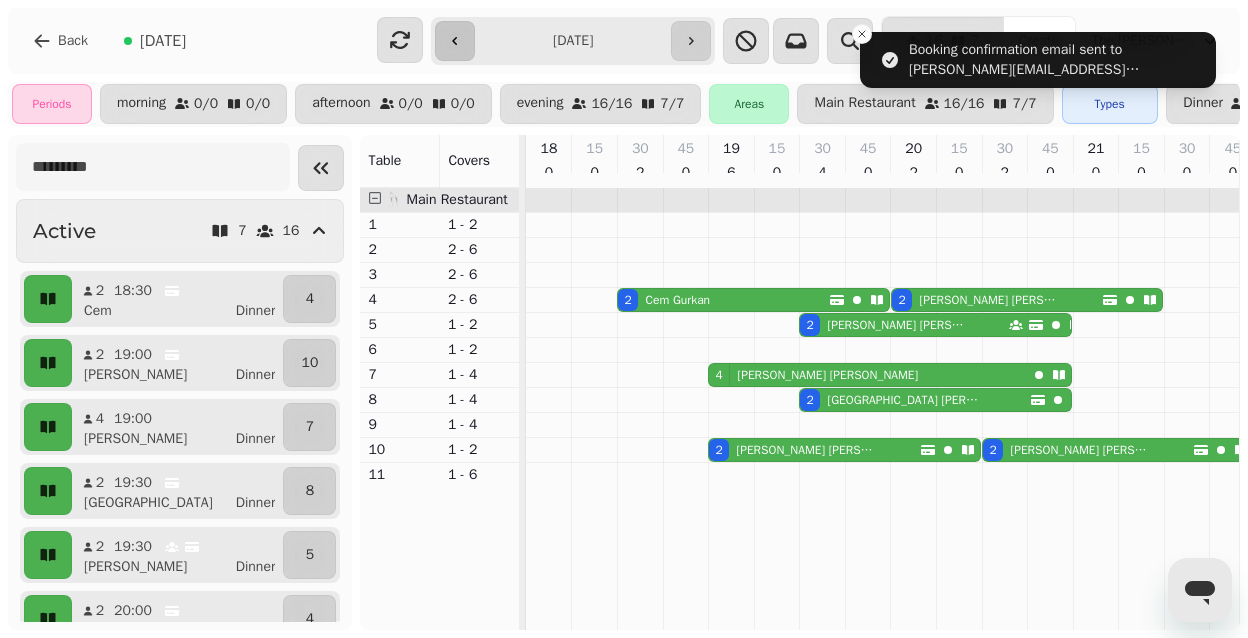 click 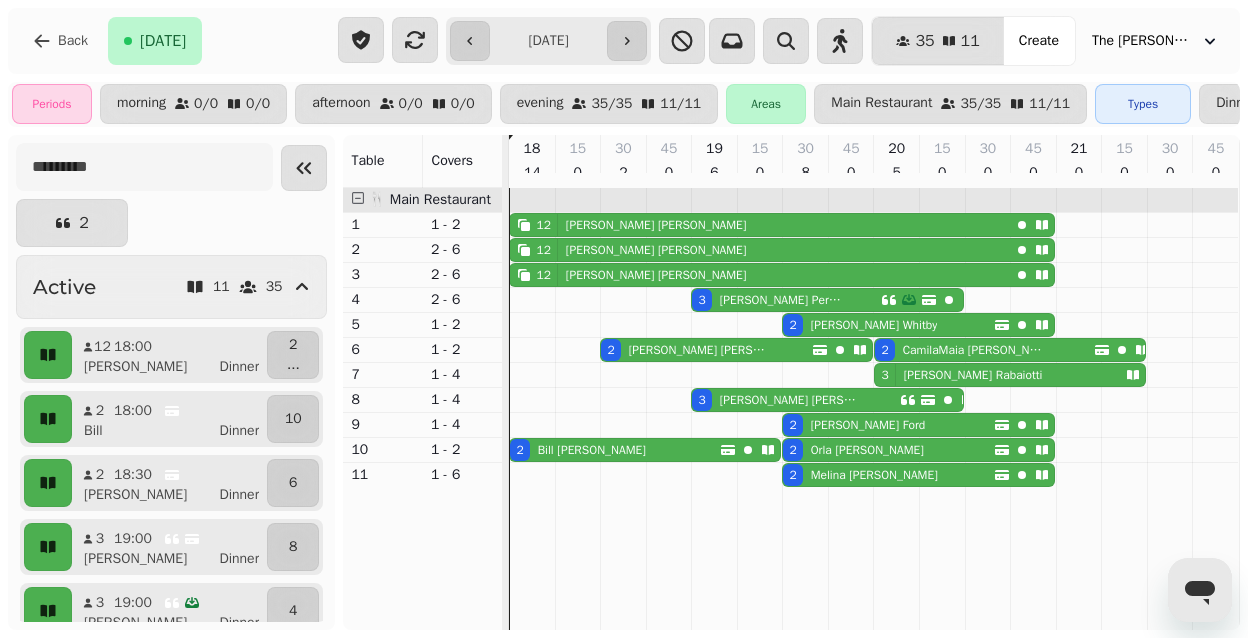 click on "[PERSON_NAME]" at bounding box center (656, 225) 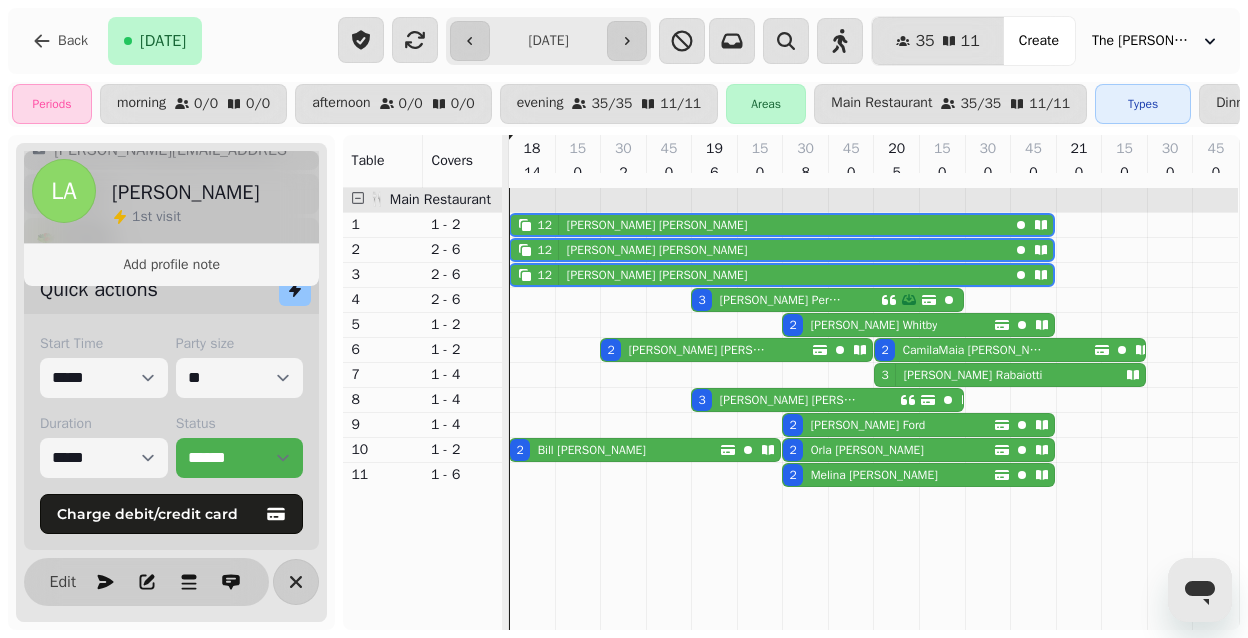 scroll, scrollTop: 262, scrollLeft: 0, axis: vertical 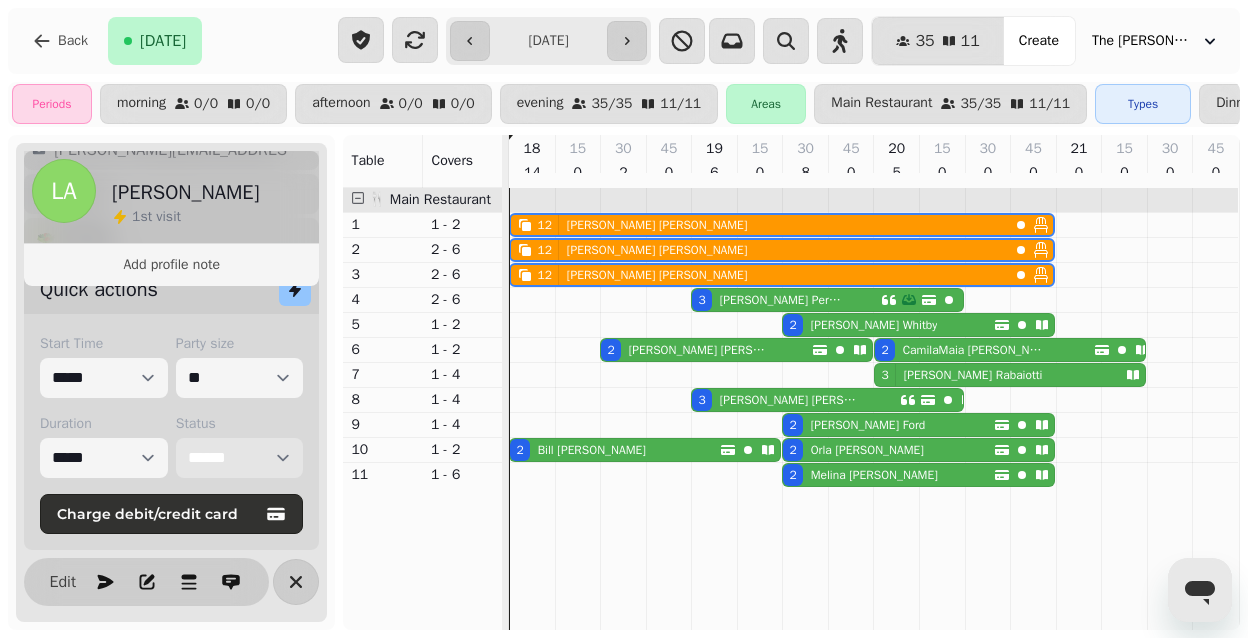select on "******" 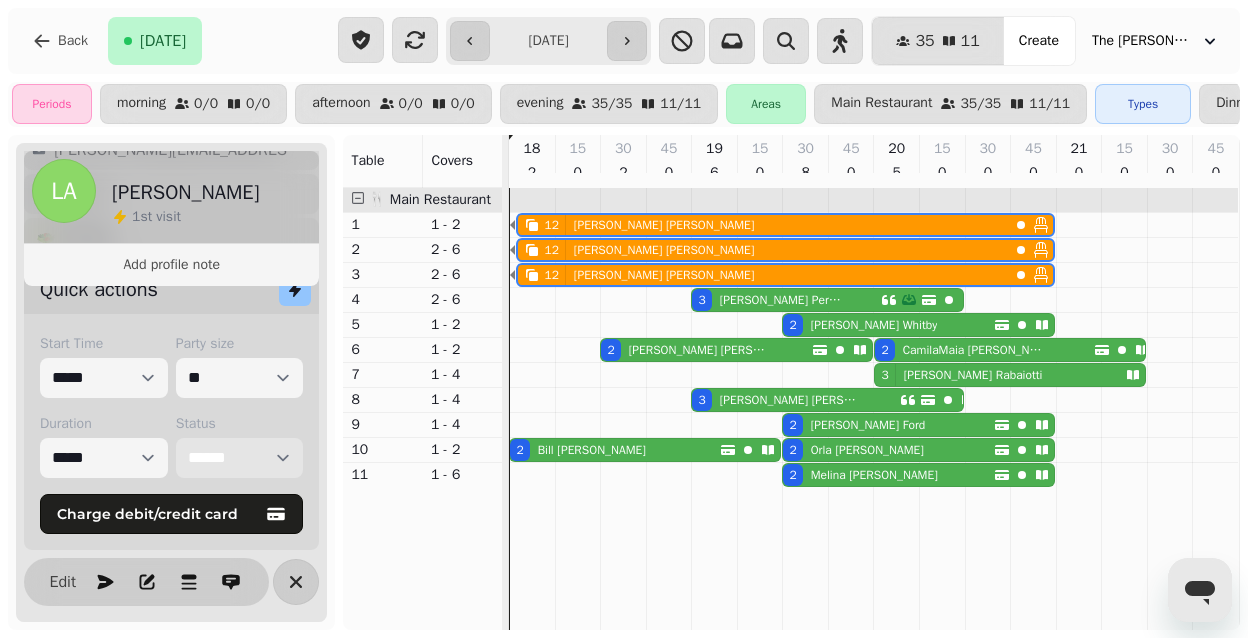select on "**********" 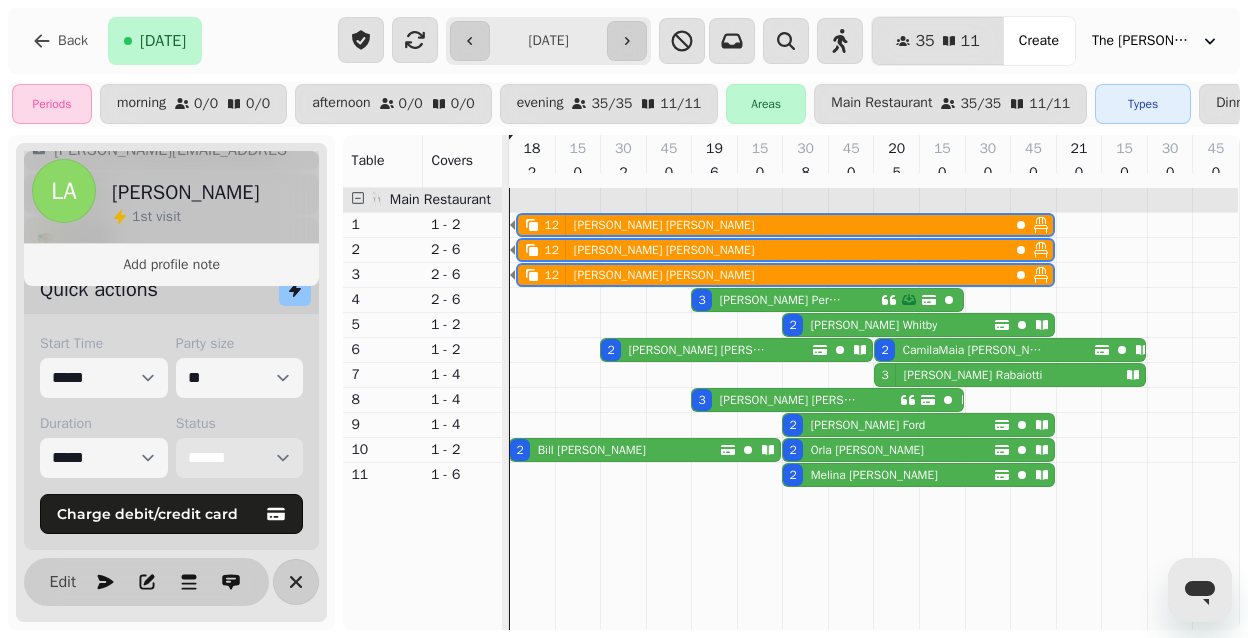select on "*****" 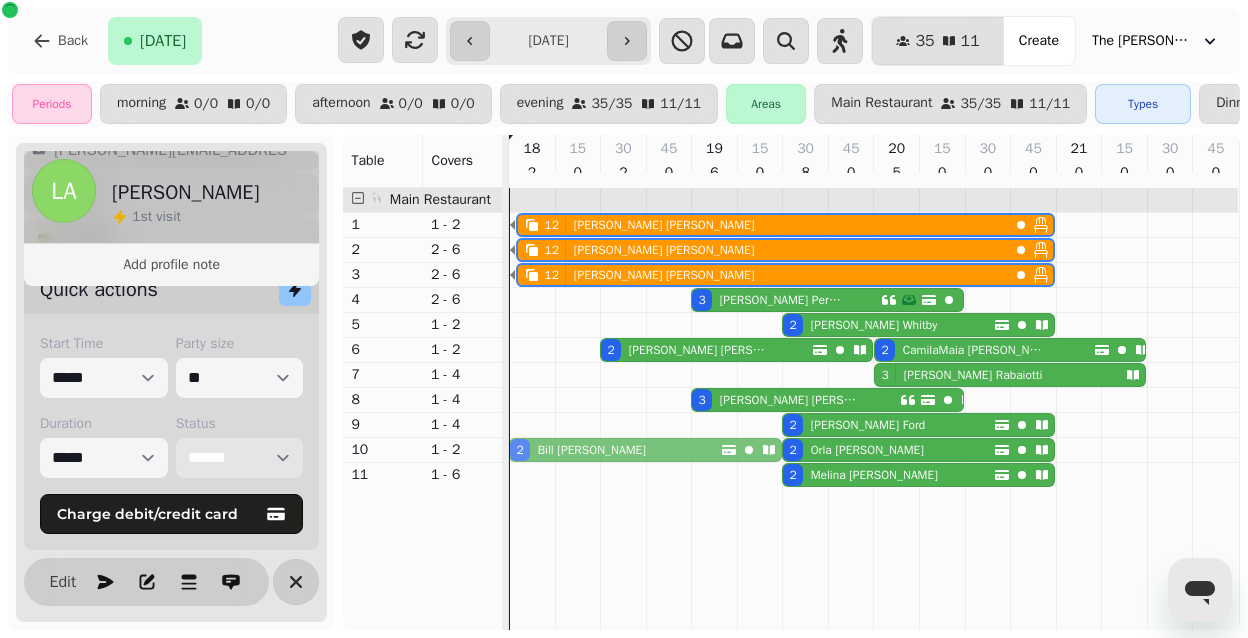 drag, startPoint x: 579, startPoint y: 470, endPoint x: 589, endPoint y: 464, distance: 11.661903 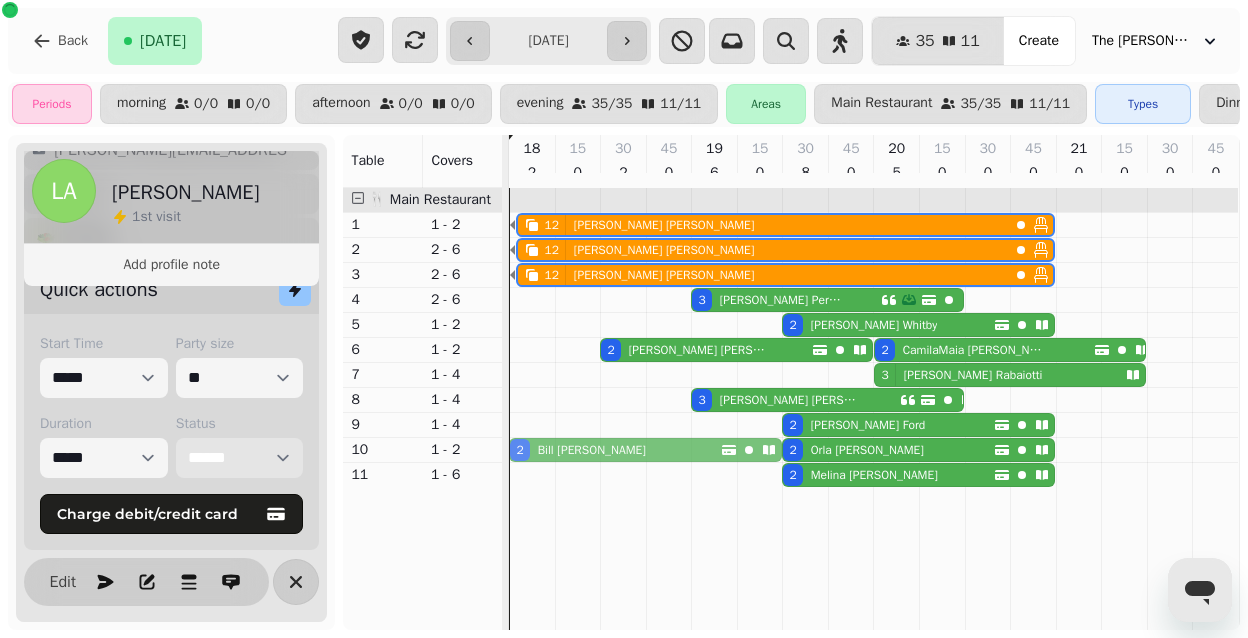 click on "2 [PERSON_NAME] 2 [PERSON_NAME] 2 [PERSON_NAME]" at bounding box center (509, 450) 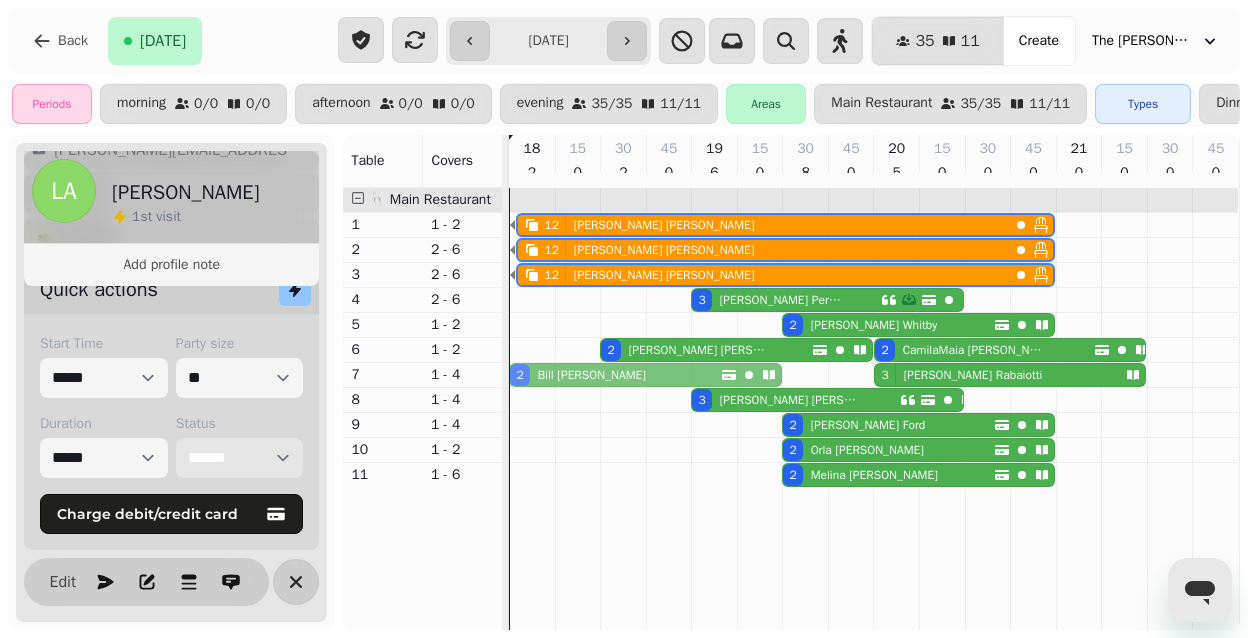 drag, startPoint x: 557, startPoint y: 464, endPoint x: 550, endPoint y: 383, distance: 81.3019 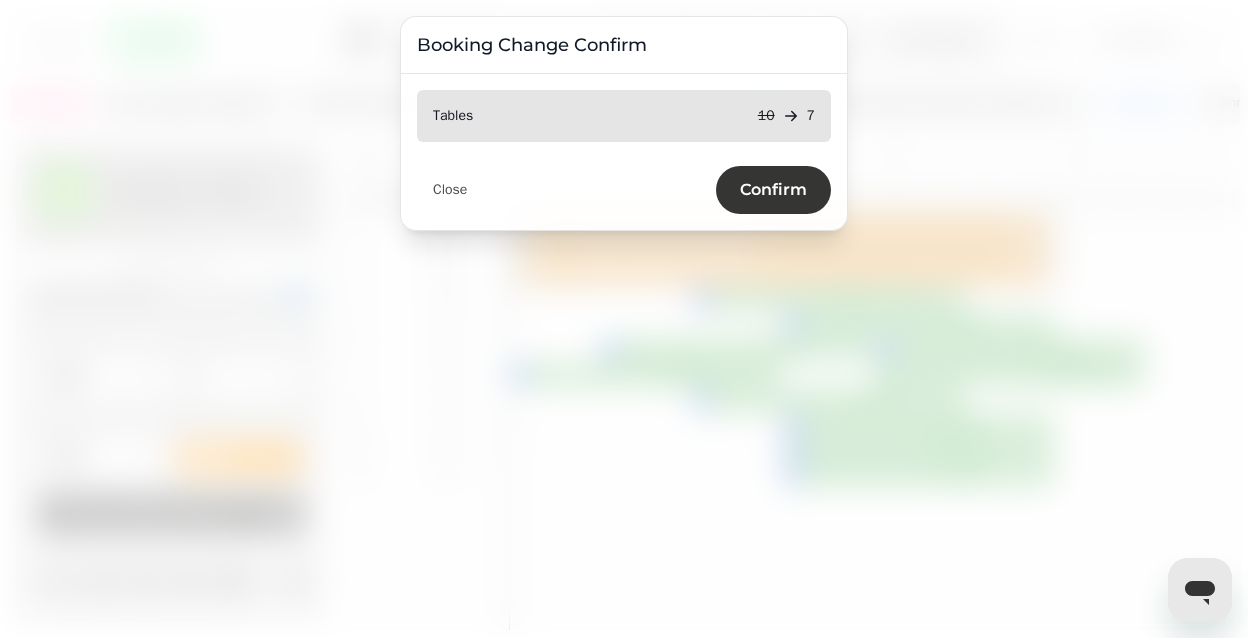 click on "Confirm" at bounding box center [773, 190] 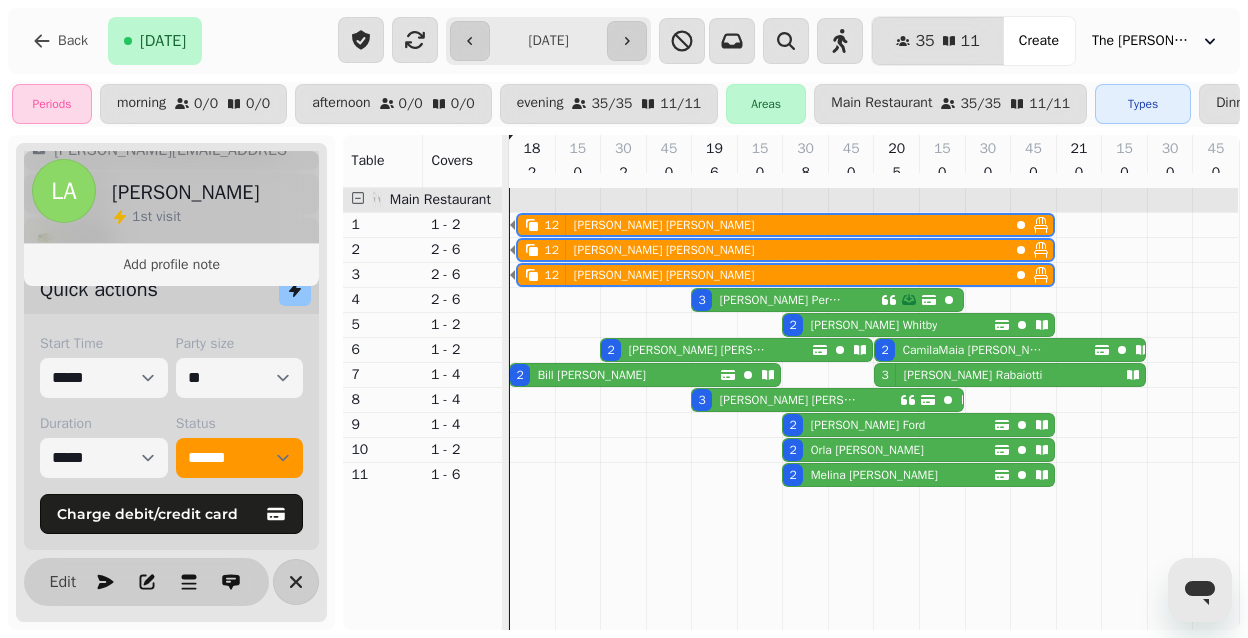 click on "2 [PERSON_NAME]" at bounding box center (615, 375) 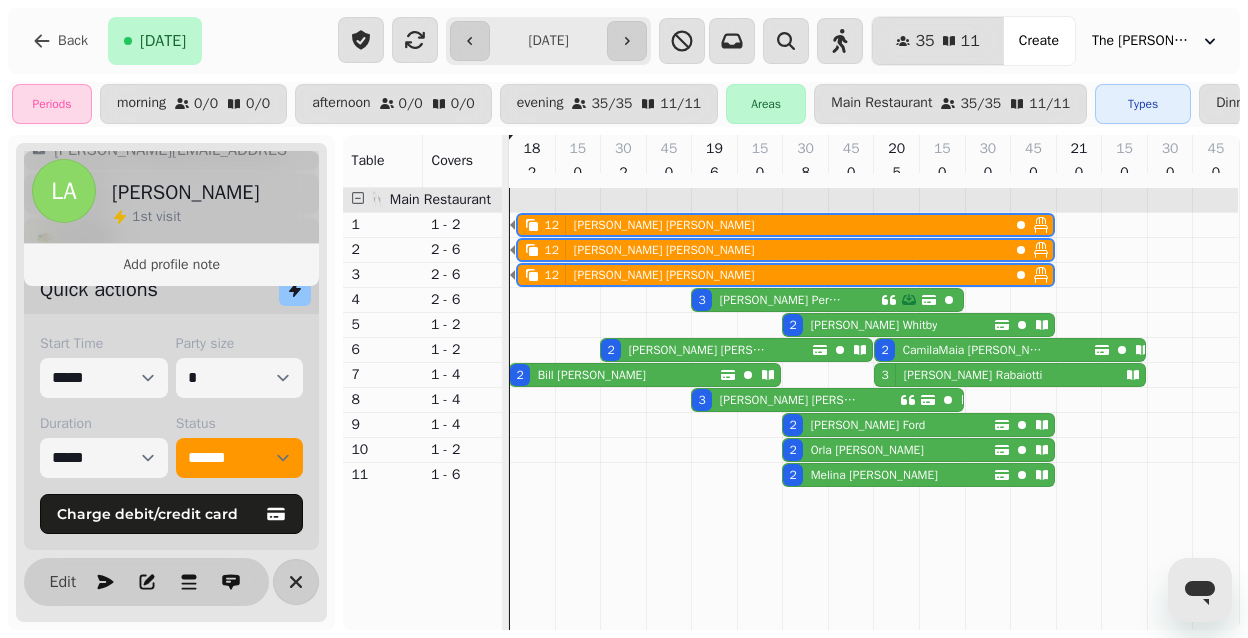 select on "****" 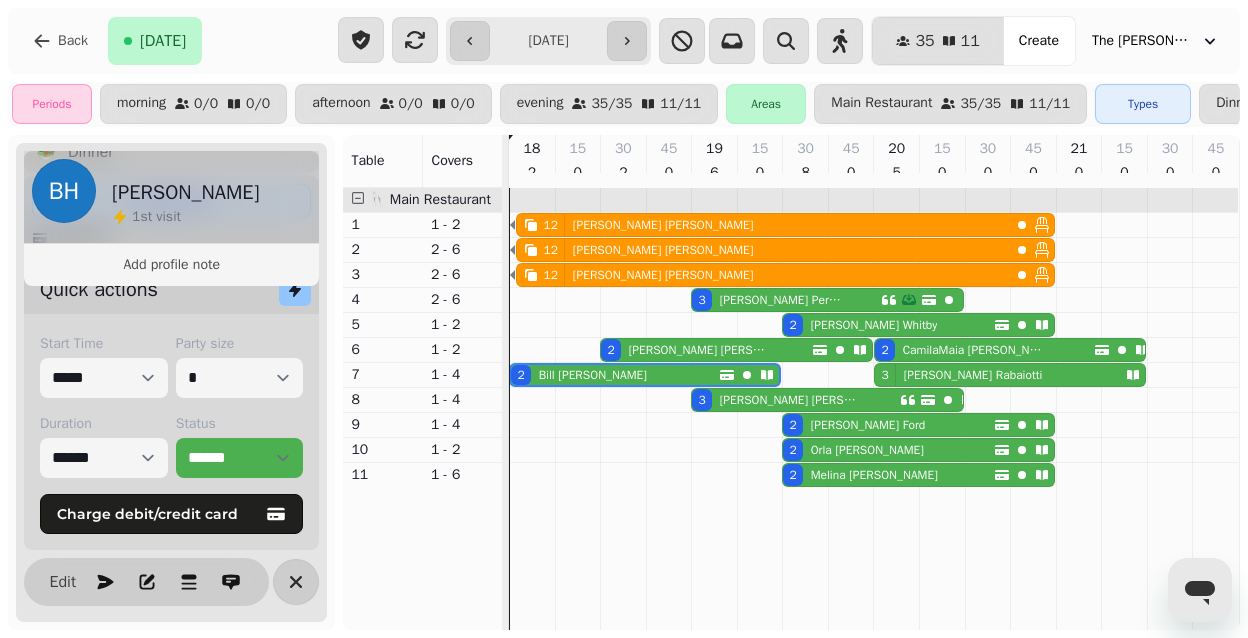 scroll, scrollTop: 392, scrollLeft: 0, axis: vertical 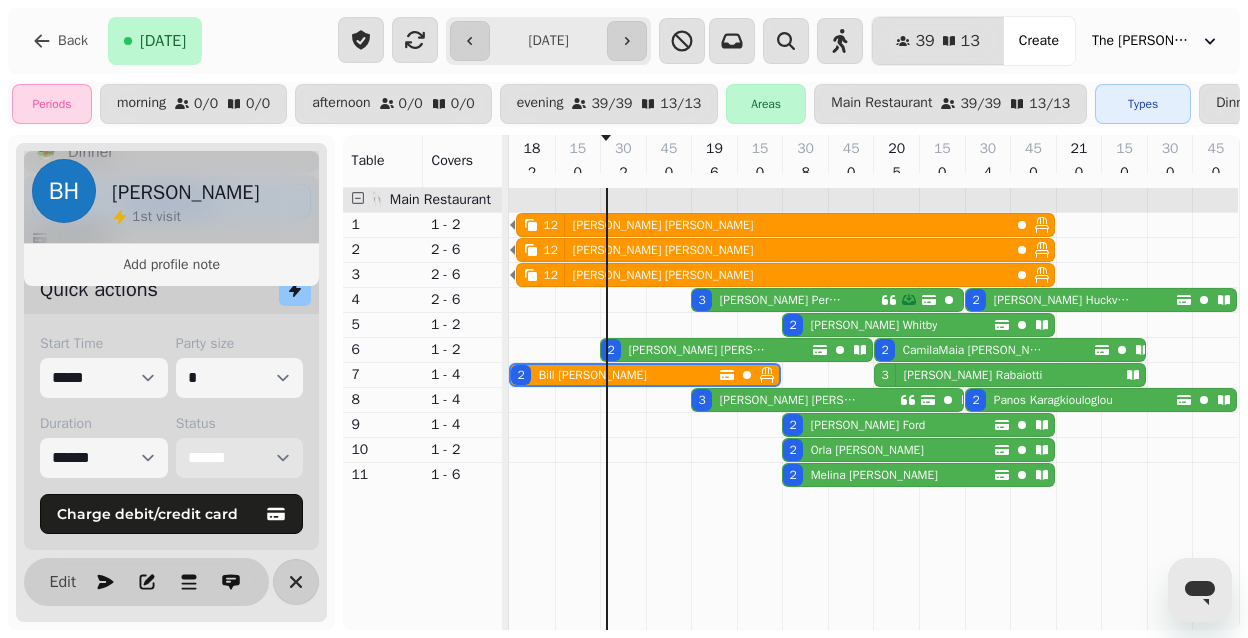 click on "[PERSON_NAME]" at bounding box center (699, 350) 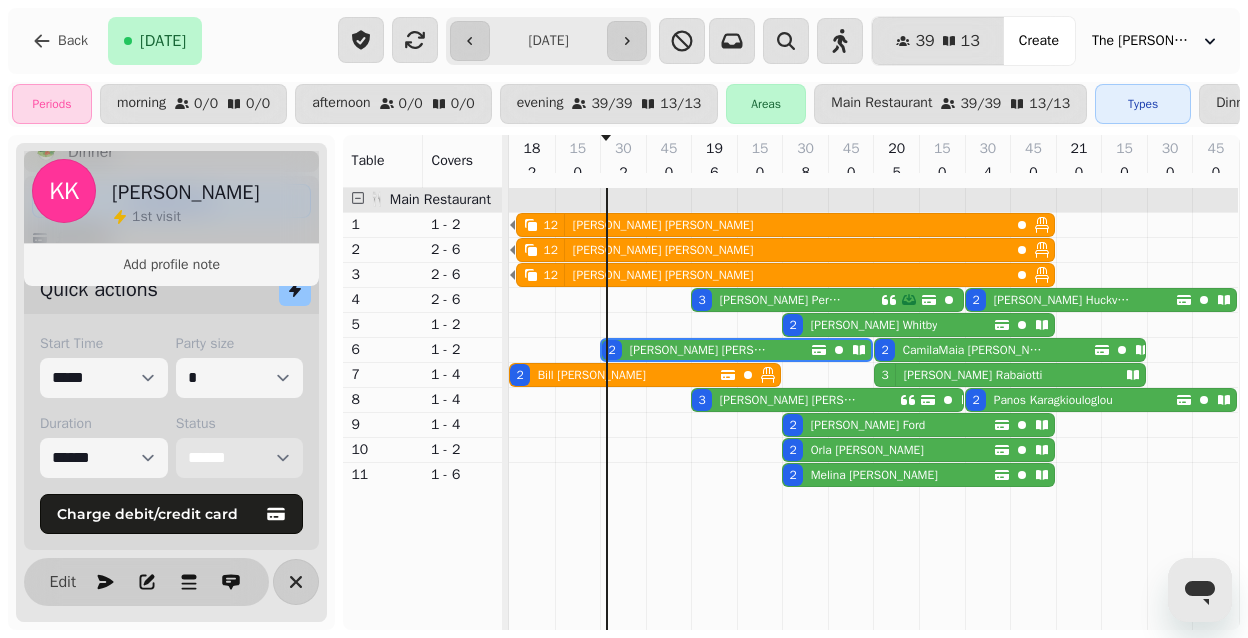 select on "**********" 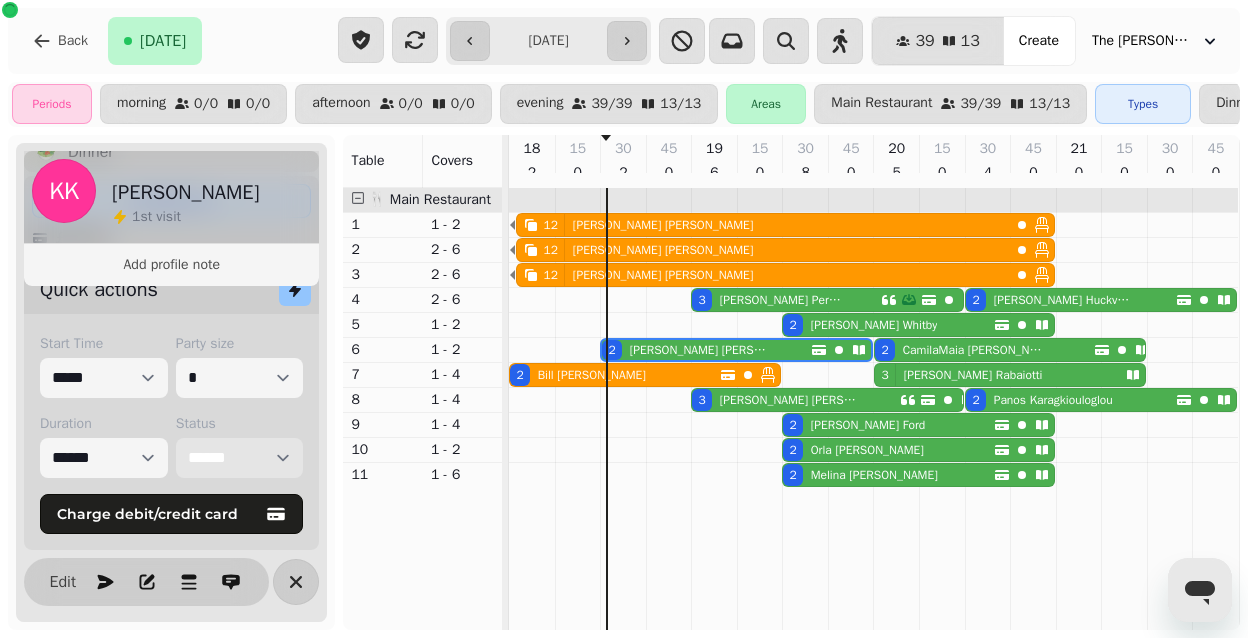 scroll, scrollTop: 392, scrollLeft: 0, axis: vertical 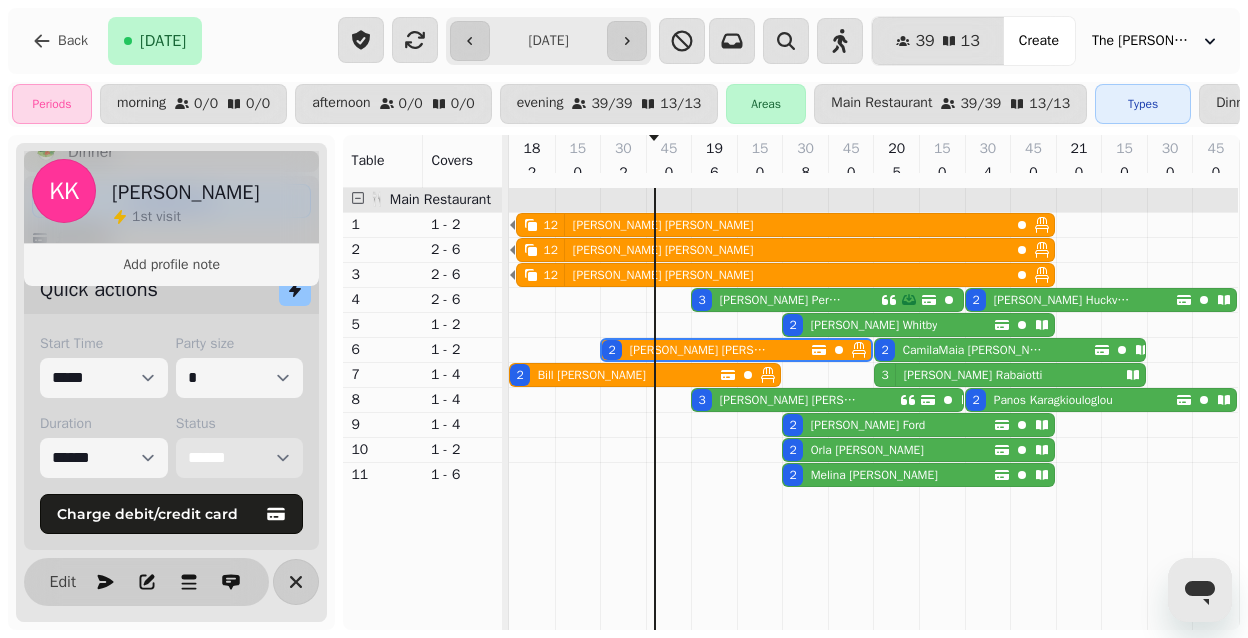 click on "3 [PERSON_NAME]" at bounding box center (796, 400) 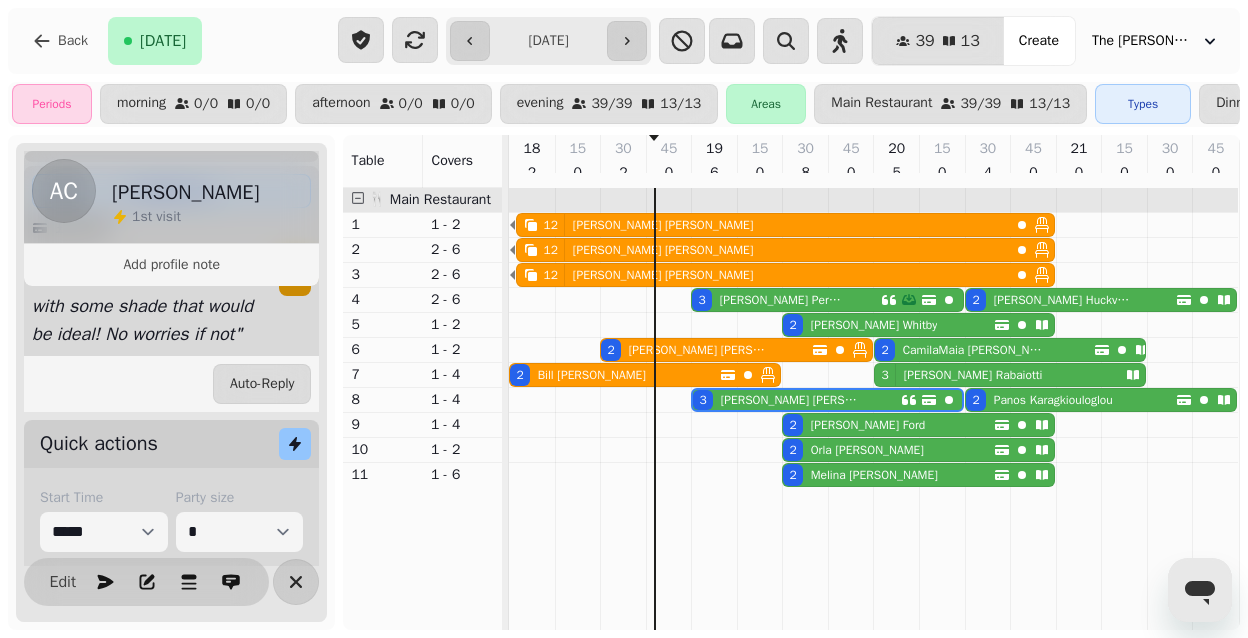select on "**********" 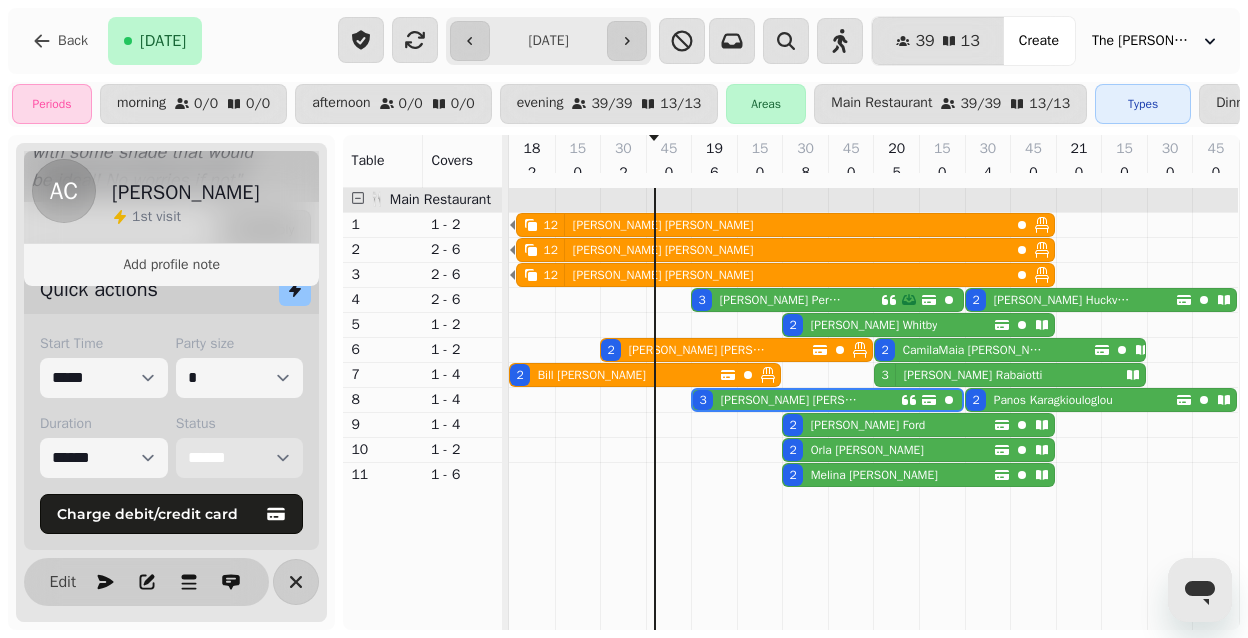 scroll, scrollTop: 584, scrollLeft: 0, axis: vertical 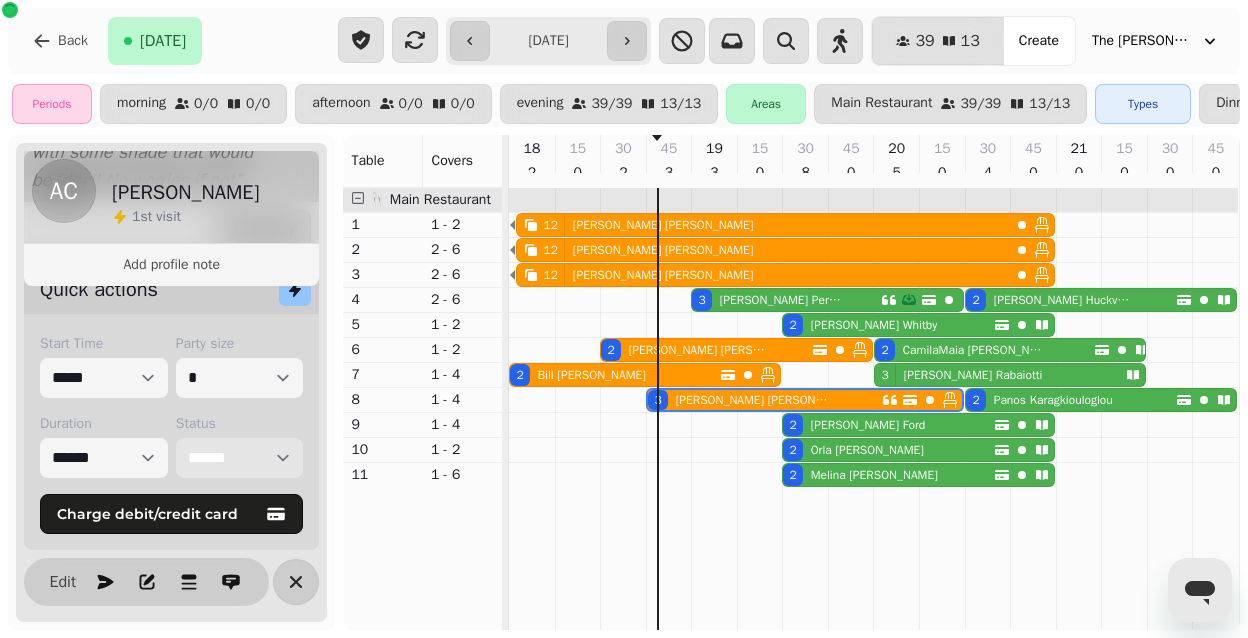 select on "**********" 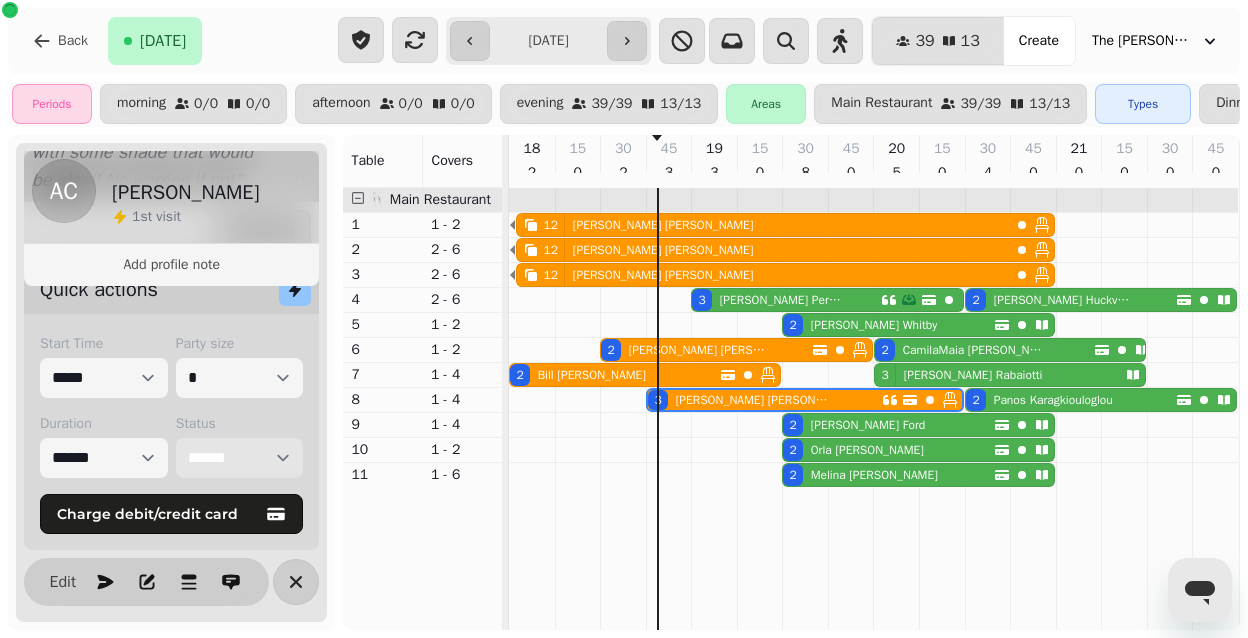 select on "****" 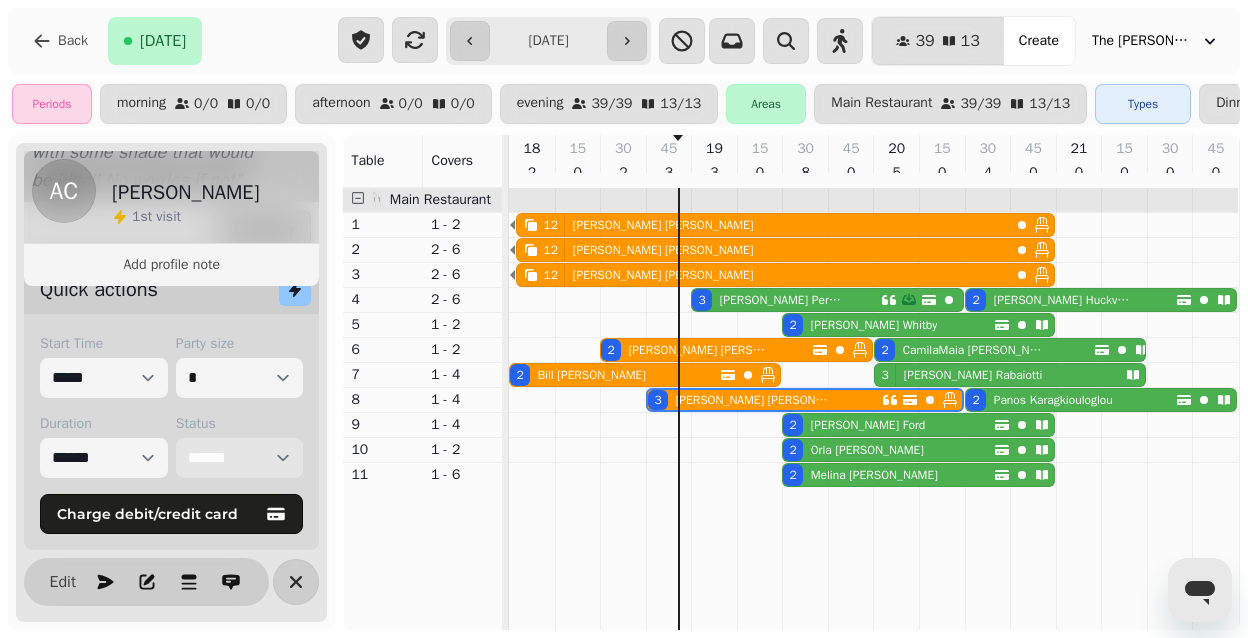 click on "[PERSON_NAME]" at bounding box center [592, 375] 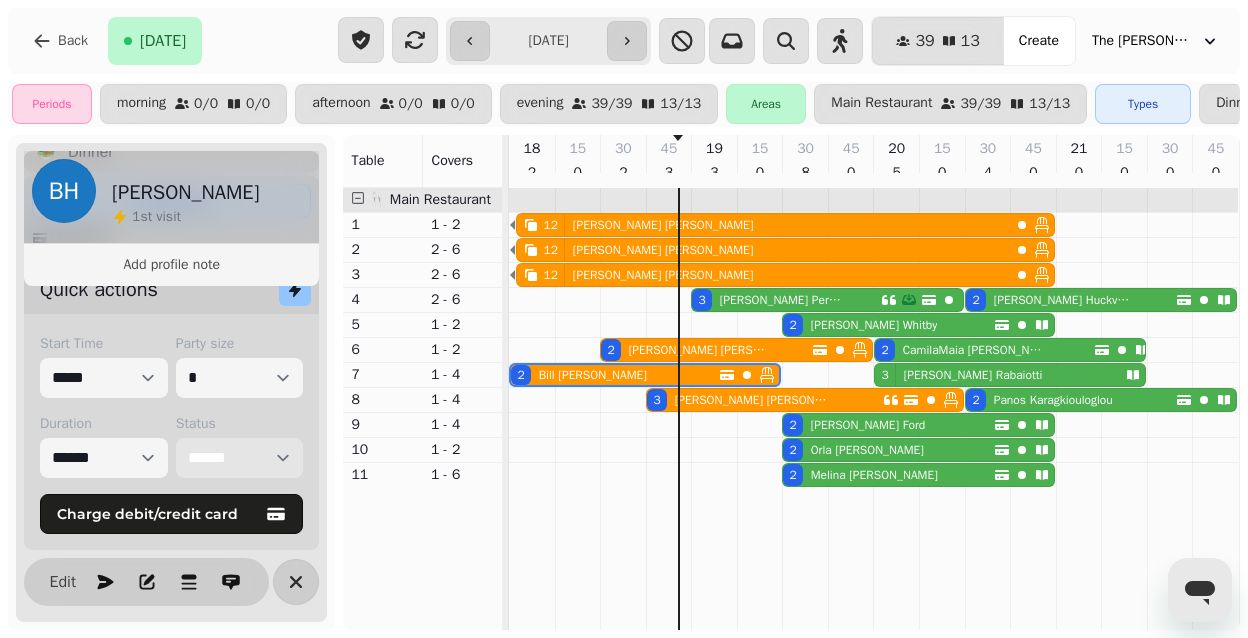 scroll, scrollTop: 392, scrollLeft: 0, axis: vertical 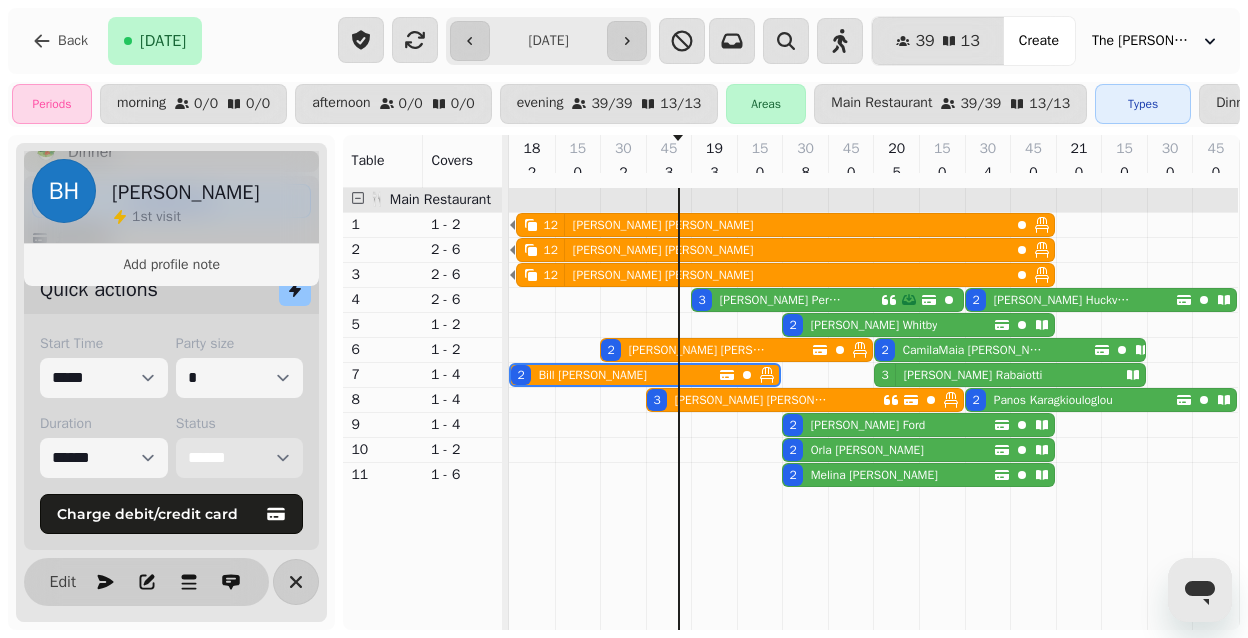 select on "**********" 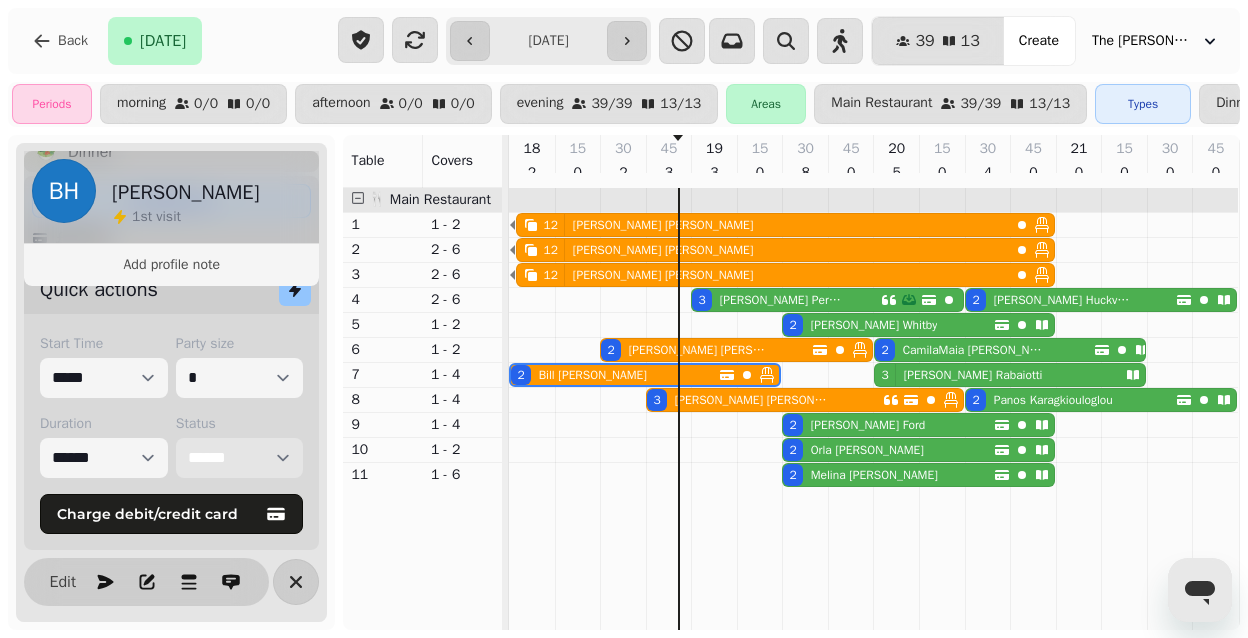 select on "****" 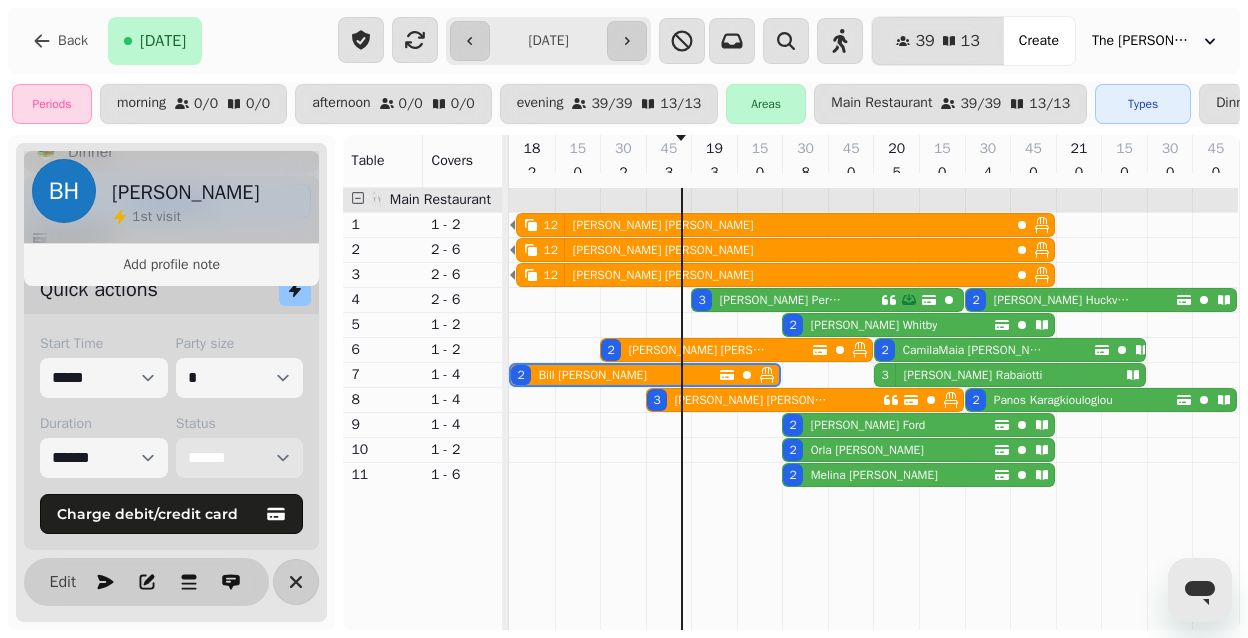 select on "********" 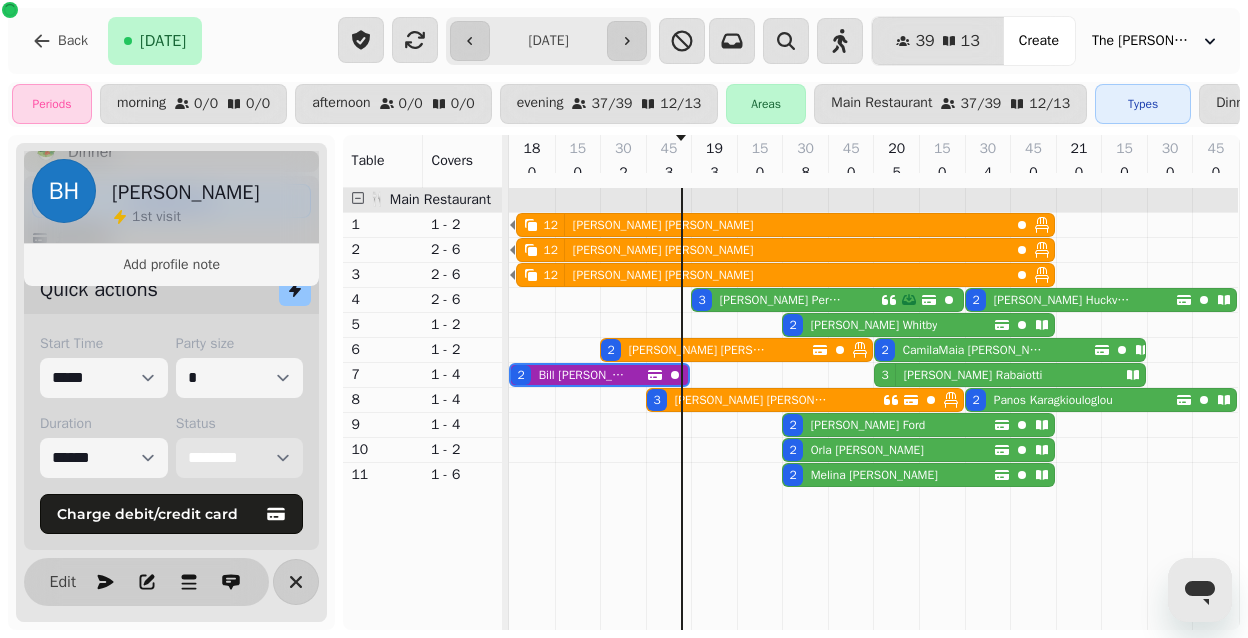select on "****" 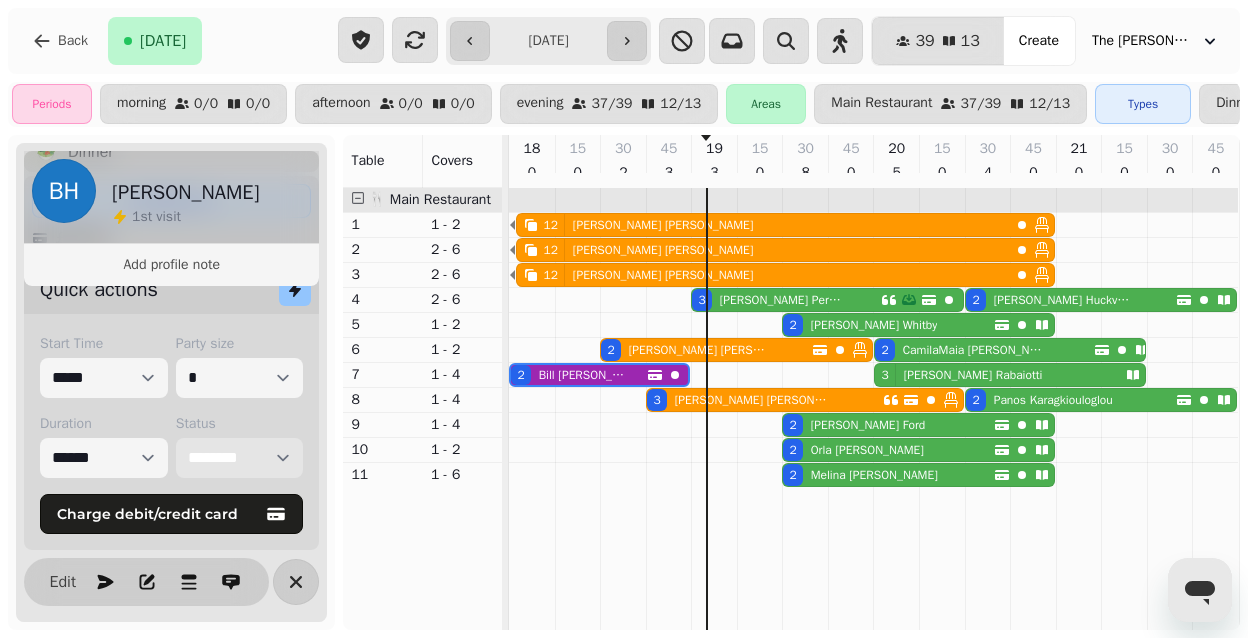 click on "[PERSON_NAME]" at bounding box center (782, 300) 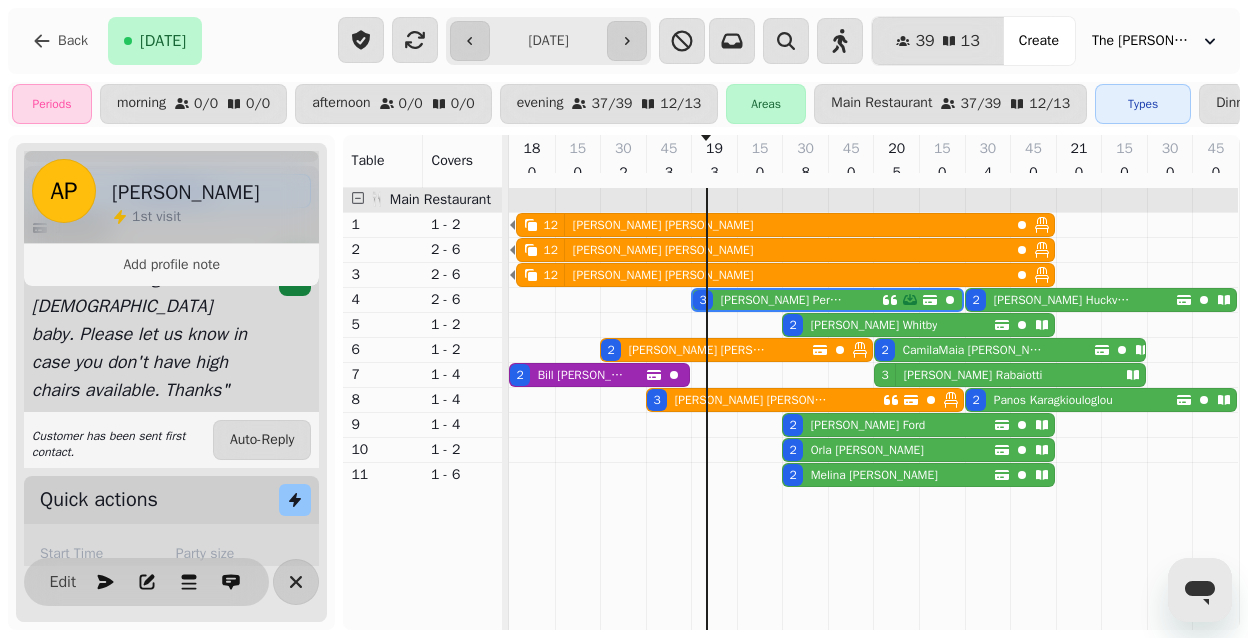 select on "******" 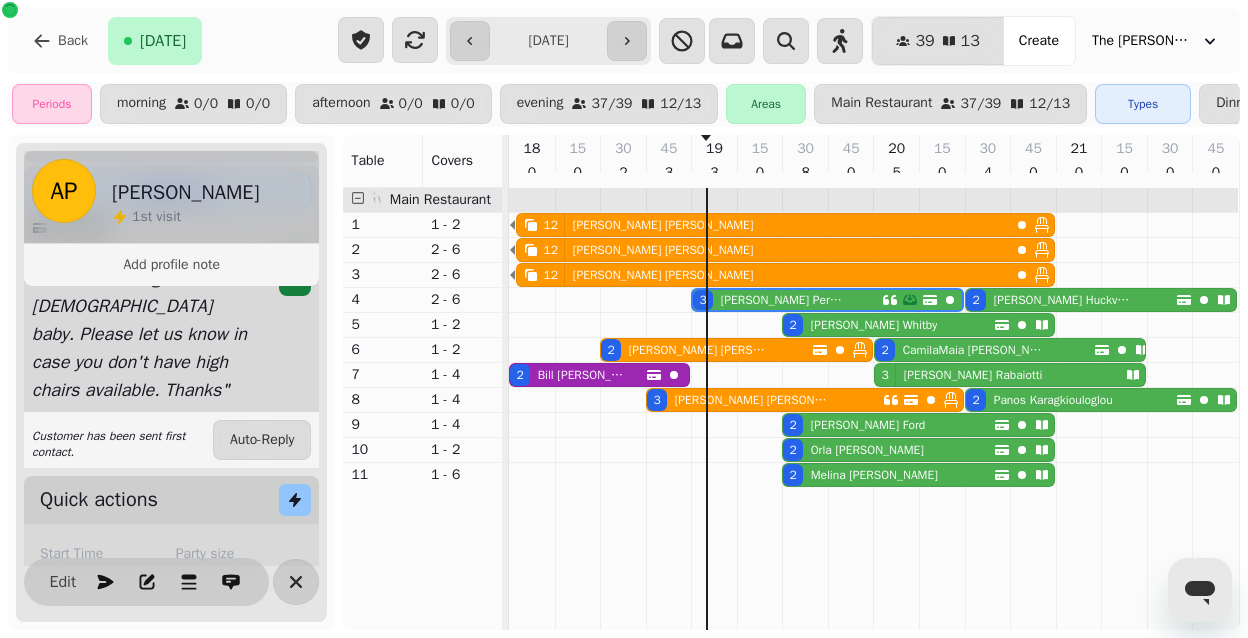 click on "[PERSON_NAME]" at bounding box center [783, 300] 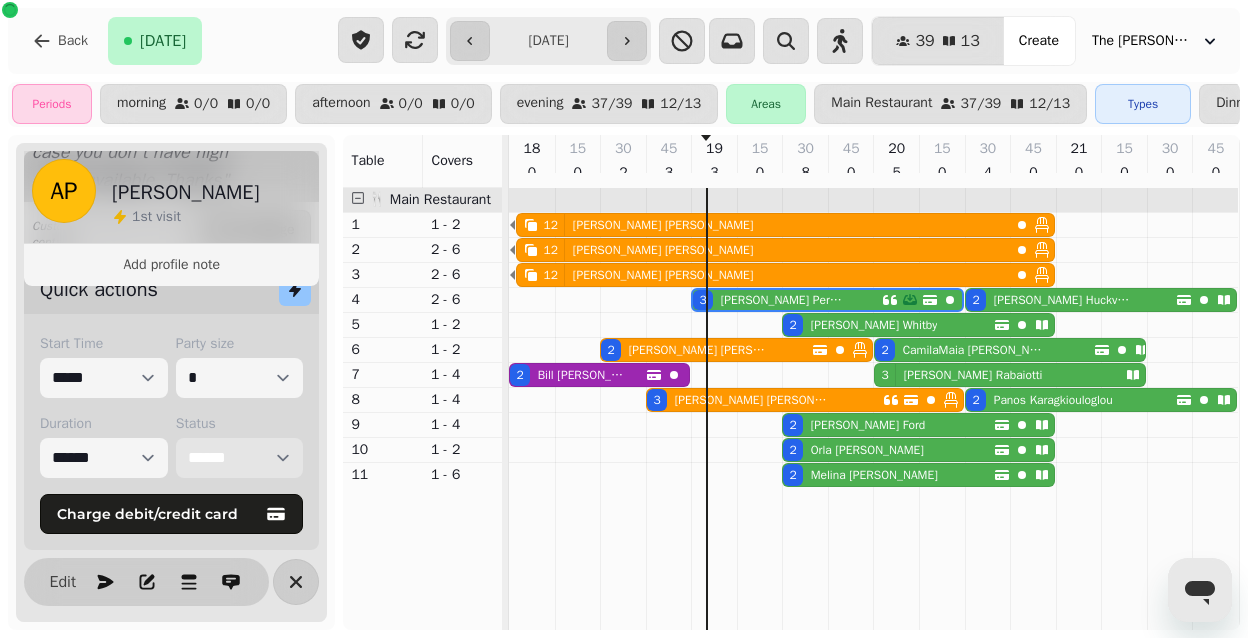 scroll, scrollTop: 656, scrollLeft: 0, axis: vertical 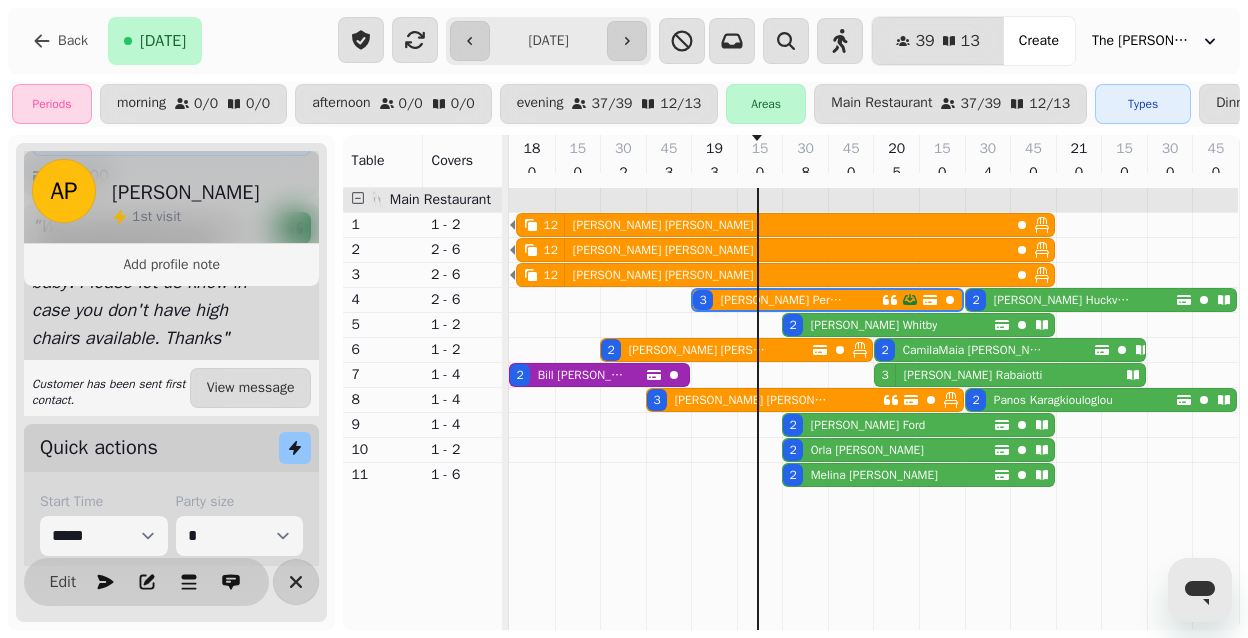 click on "[PERSON_NAME]" at bounding box center [874, 325] 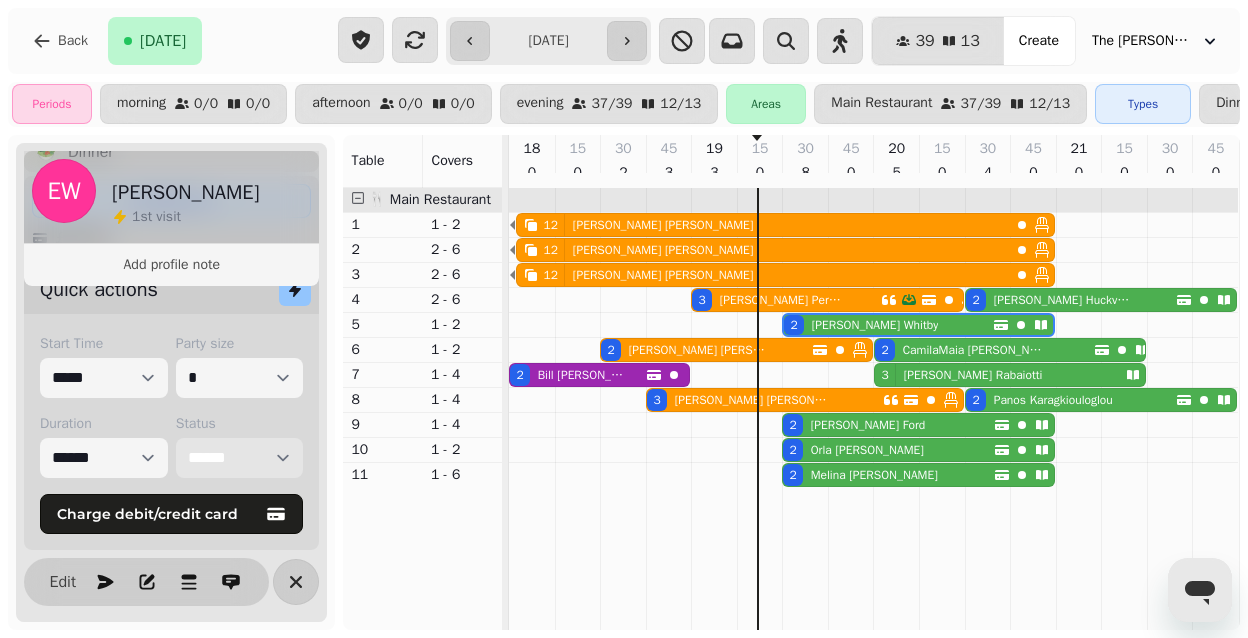 select on "******" 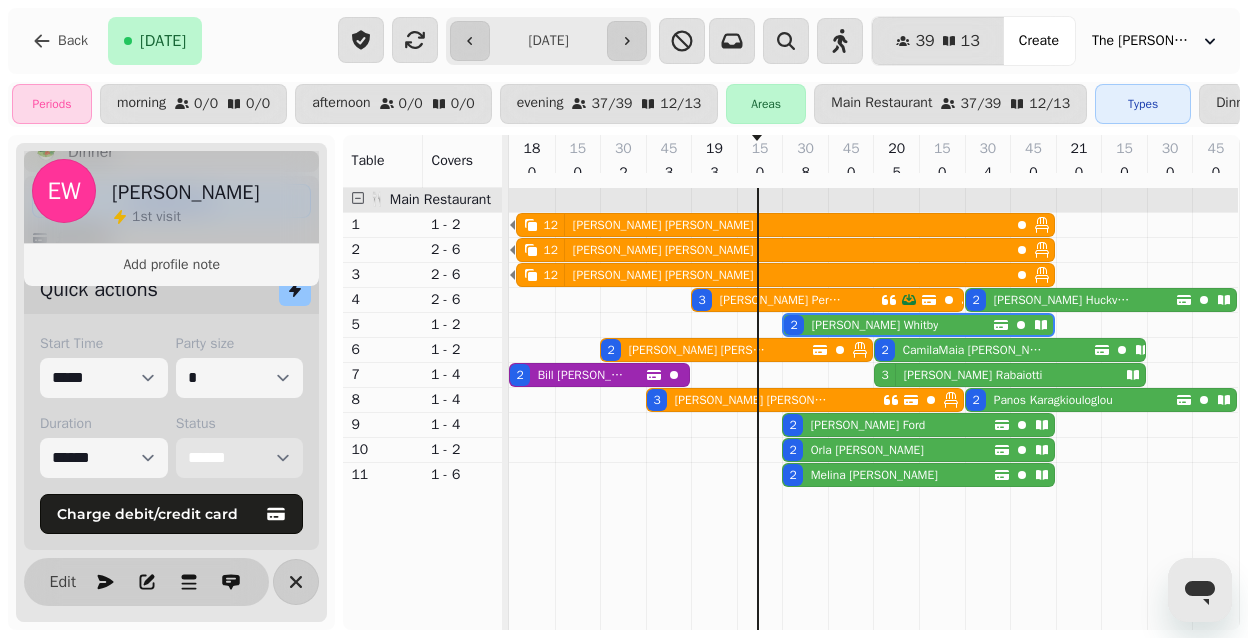 scroll, scrollTop: 392, scrollLeft: 0, axis: vertical 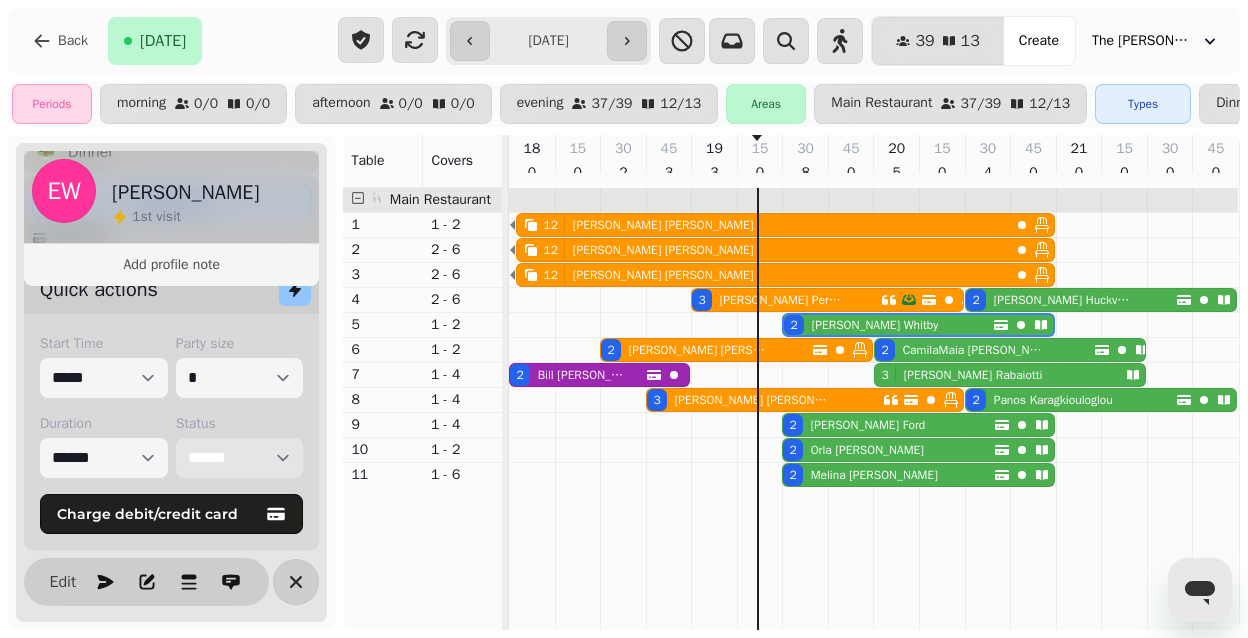 select on "*" 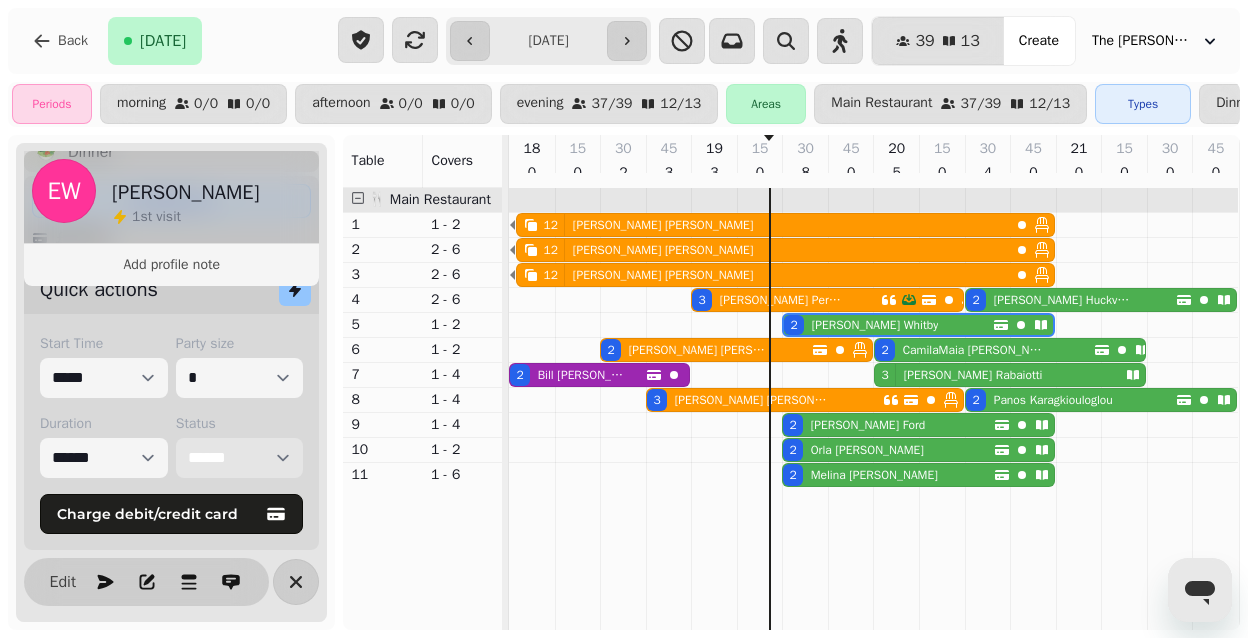 click on "[PERSON_NAME]" at bounding box center [867, 450] 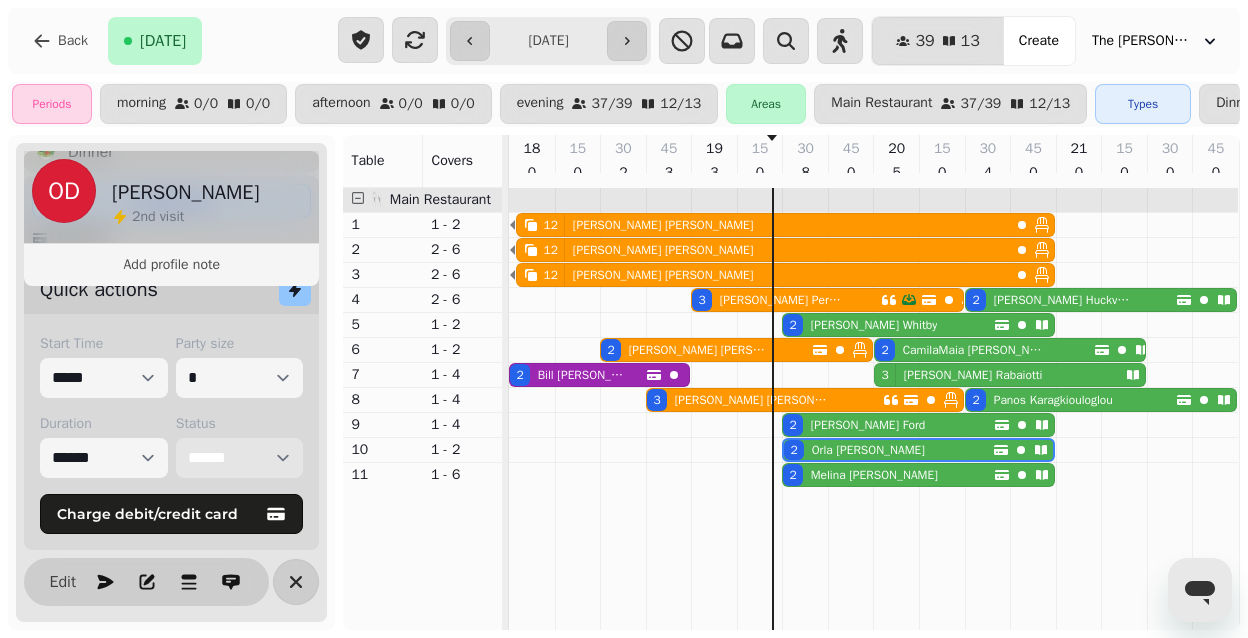click on "[PERSON_NAME]" at bounding box center [868, 450] 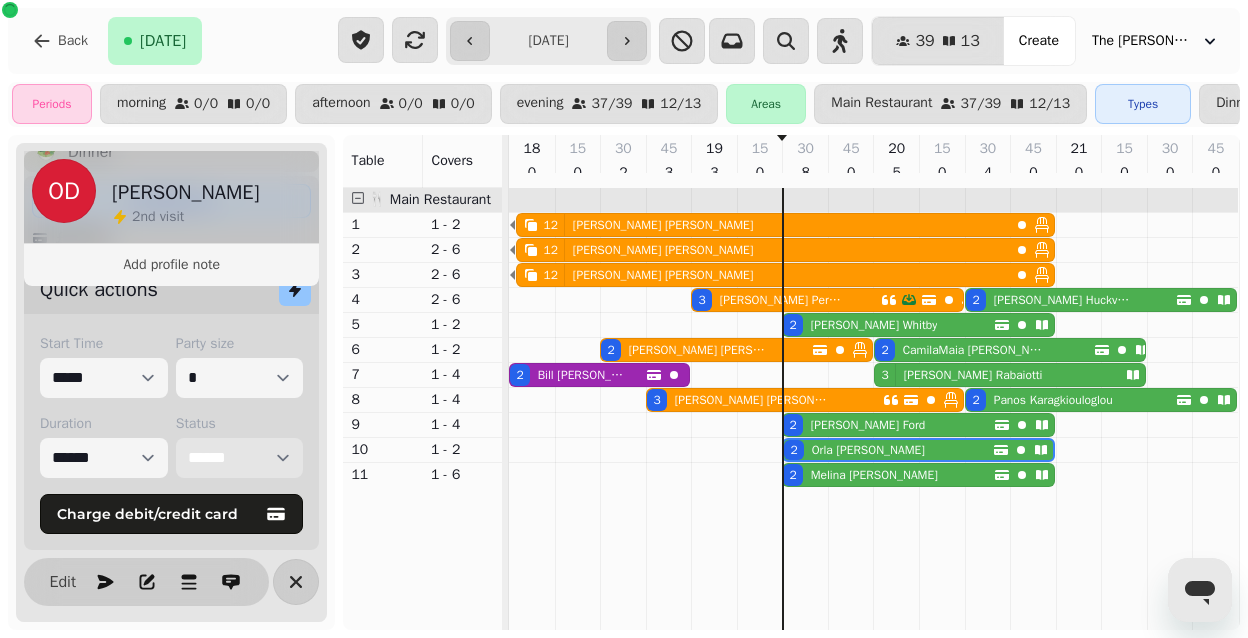 click on "[PERSON_NAME]" at bounding box center (868, 450) 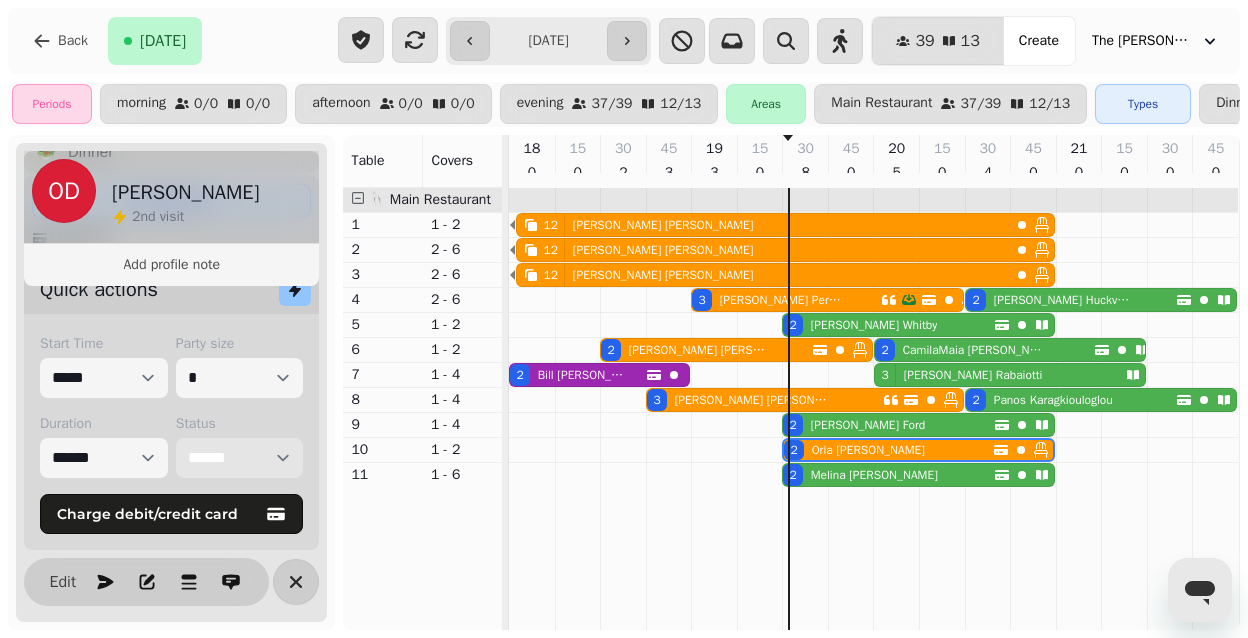 click on "2" at bounding box center [792, 425] 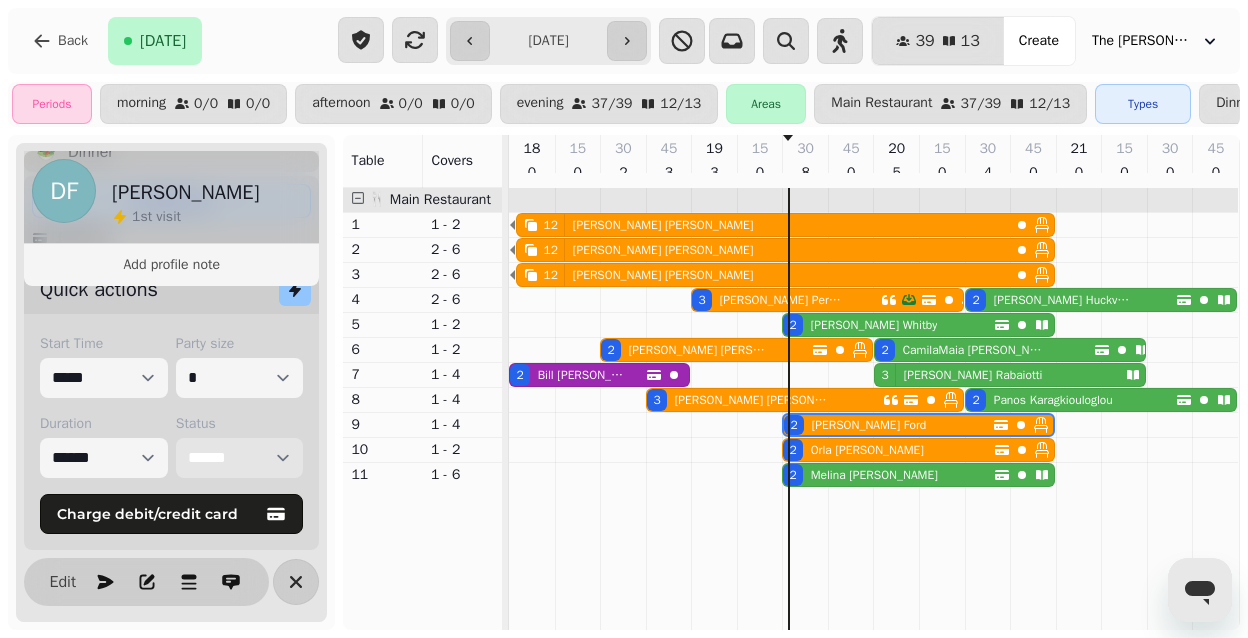 select on "******" 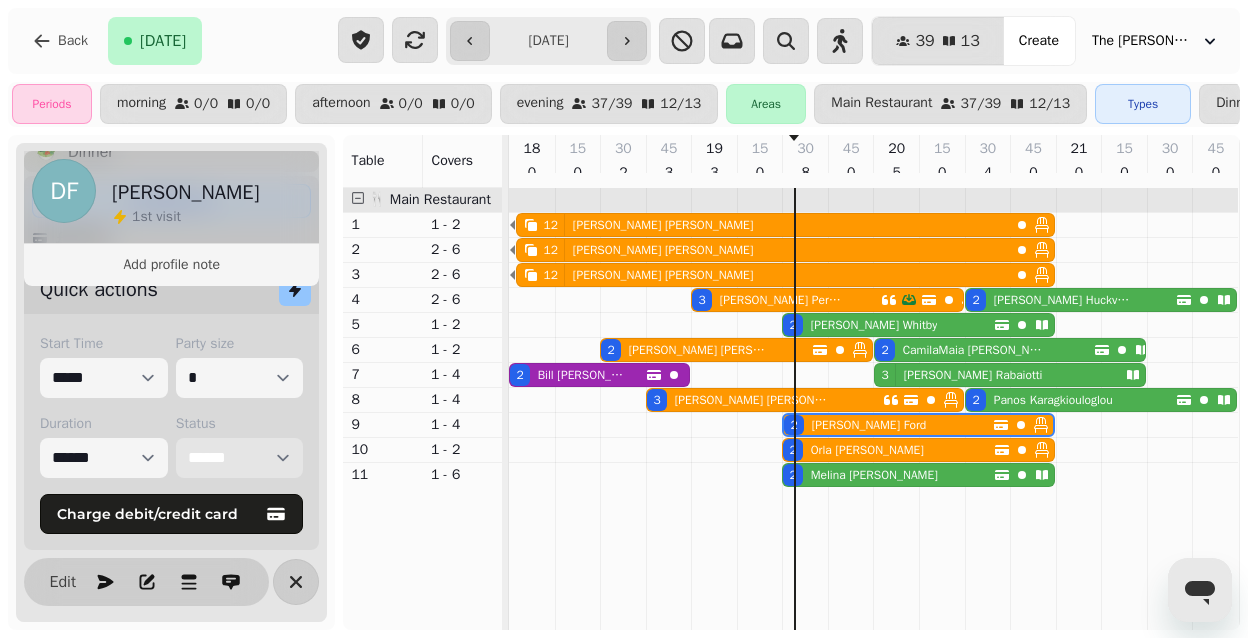click on "2 [PERSON_NAME]" at bounding box center [706, 350] 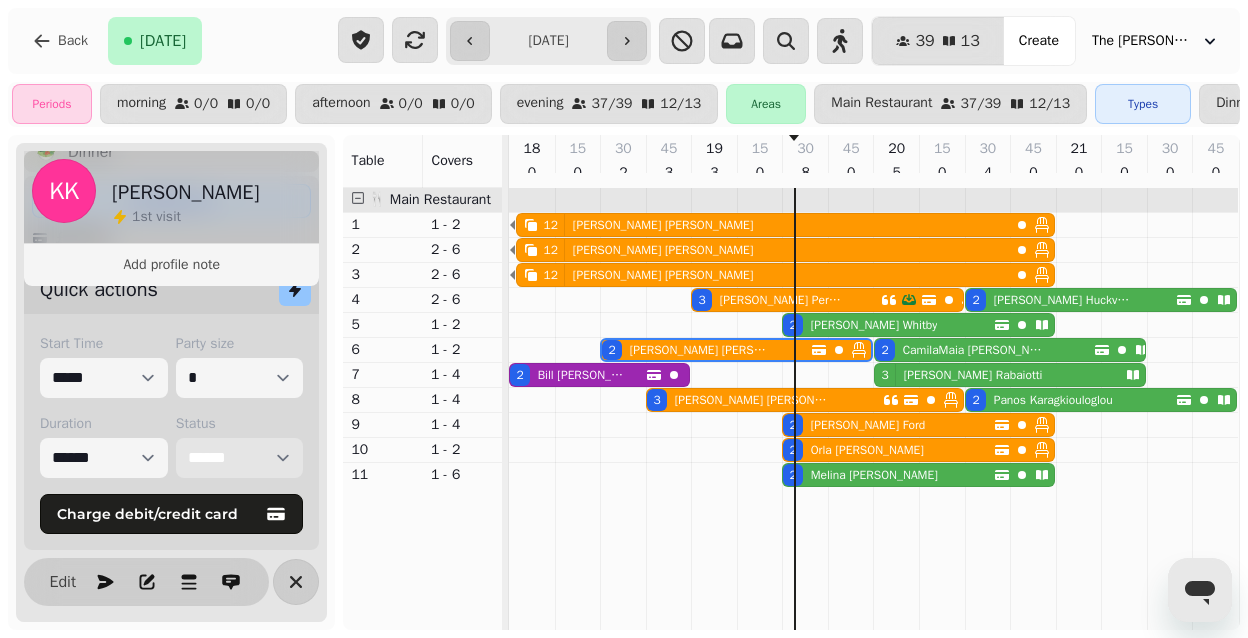 select on "**********" 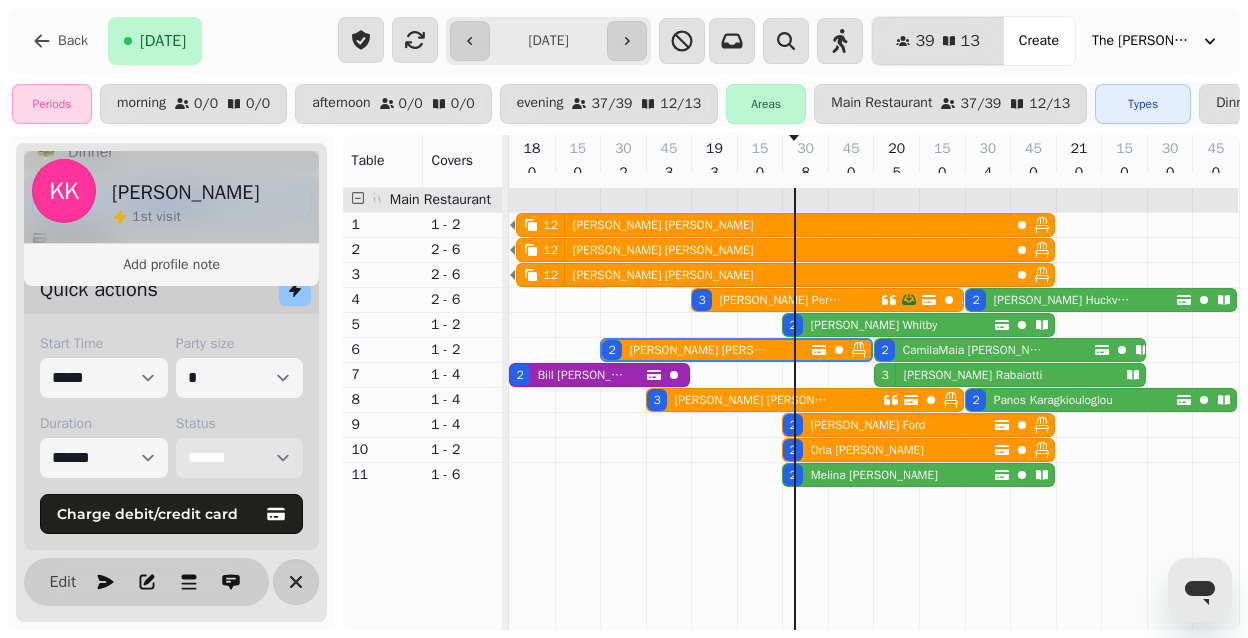 click on "**********" at bounding box center (240, 458) 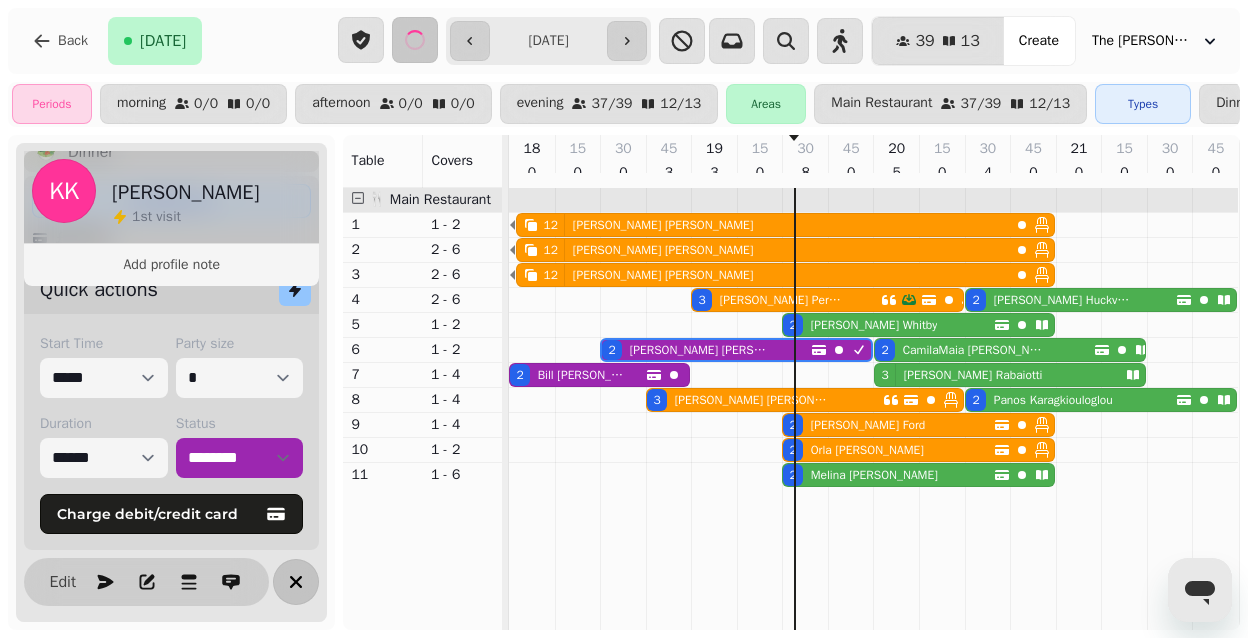 click 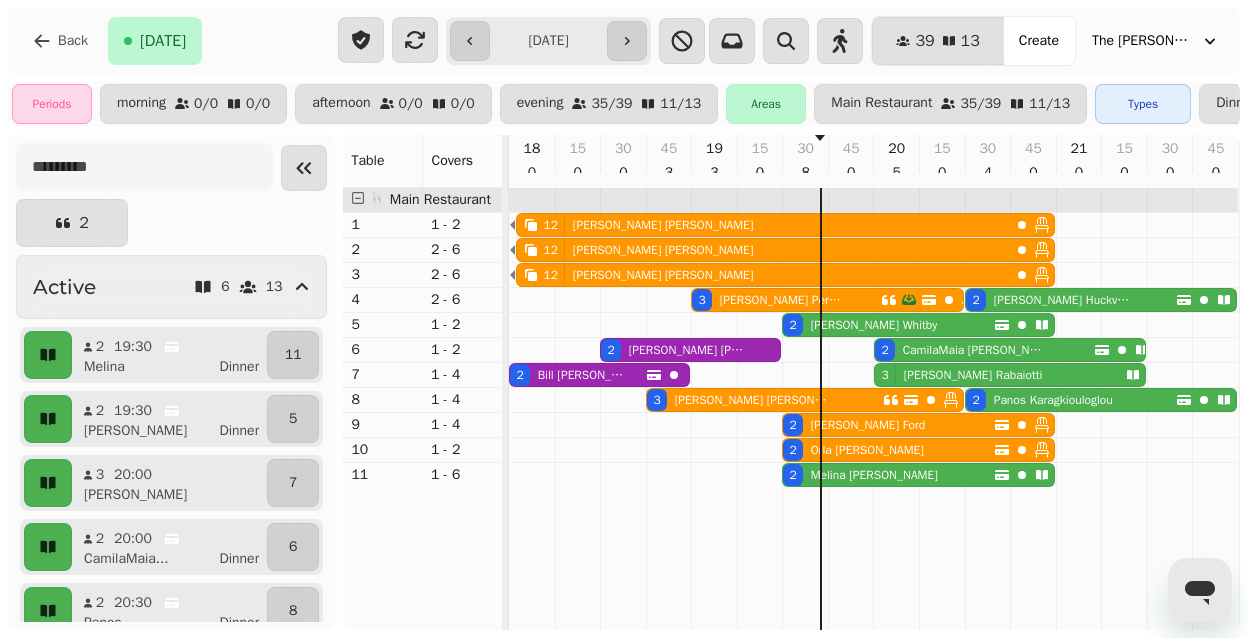 click on "[PERSON_NAME]" at bounding box center (874, 325) 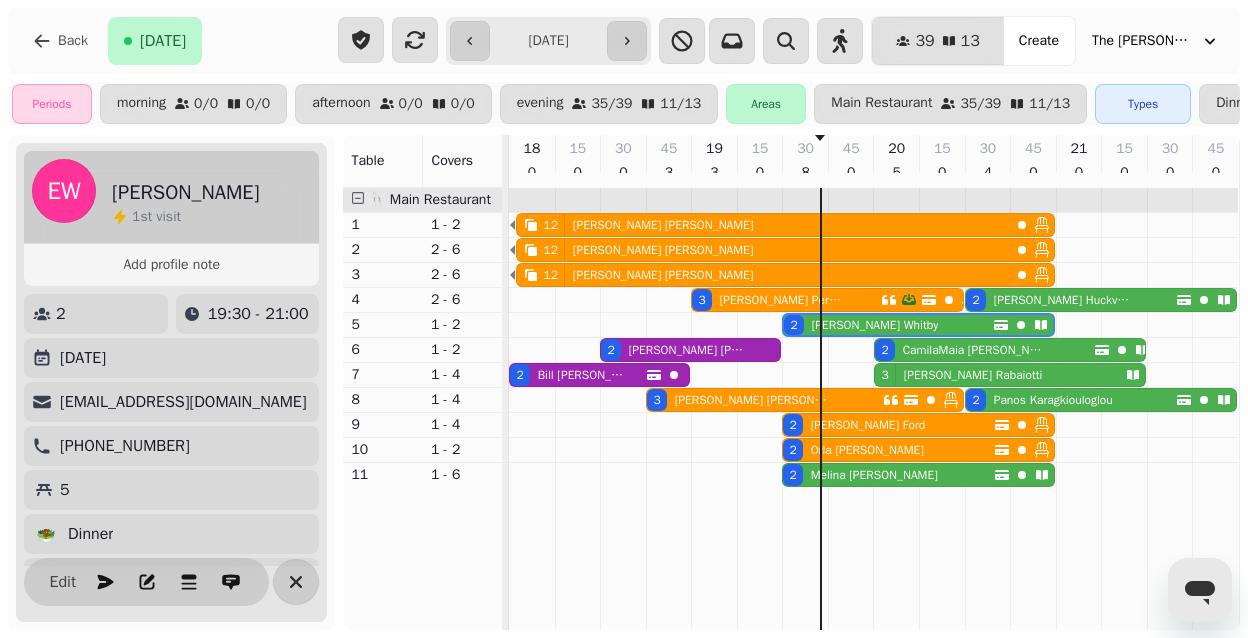 click on "[PERSON_NAME]" at bounding box center (874, 475) 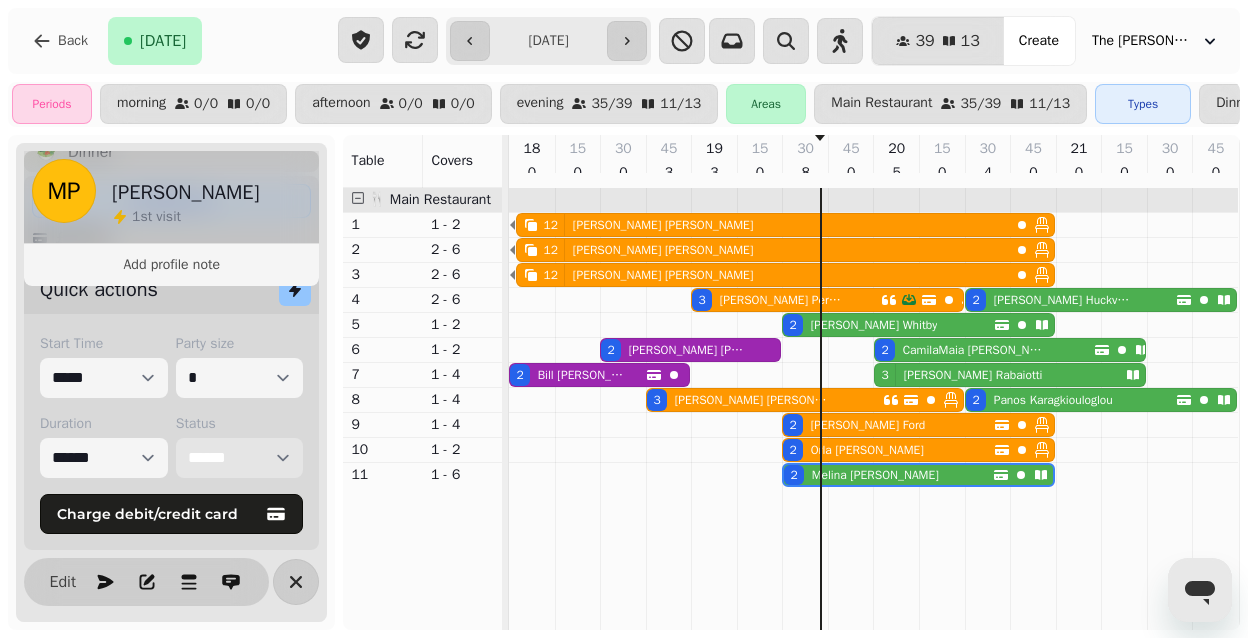 scroll, scrollTop: 392, scrollLeft: 0, axis: vertical 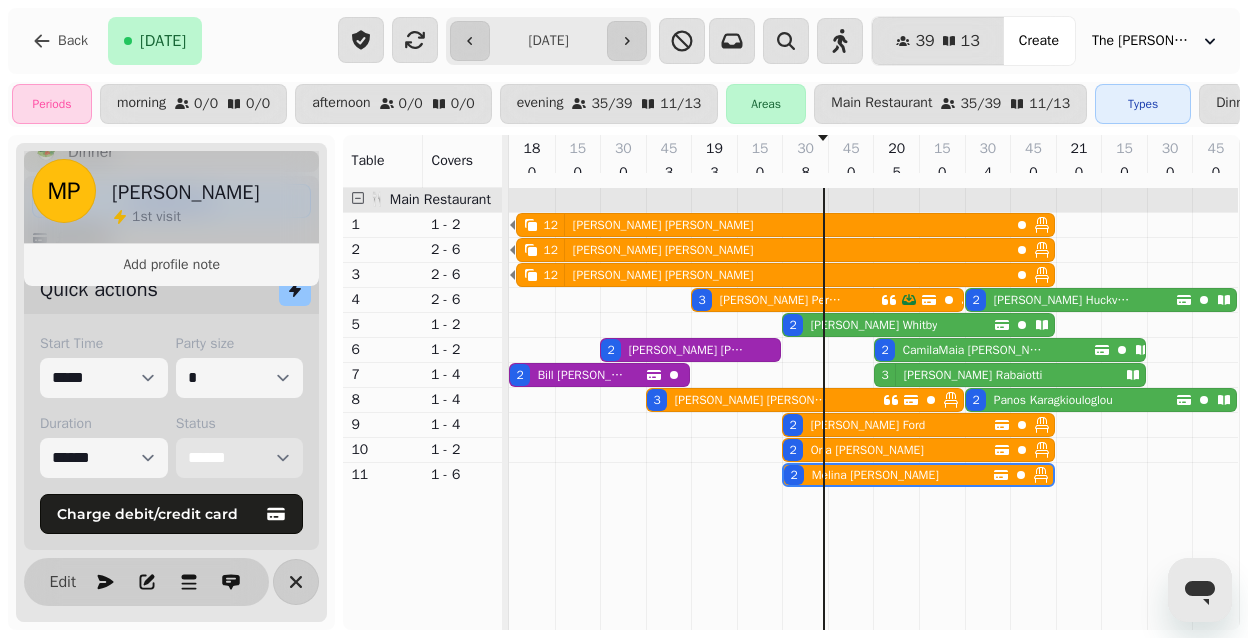 click on "[PERSON_NAME]" at bounding box center [874, 325] 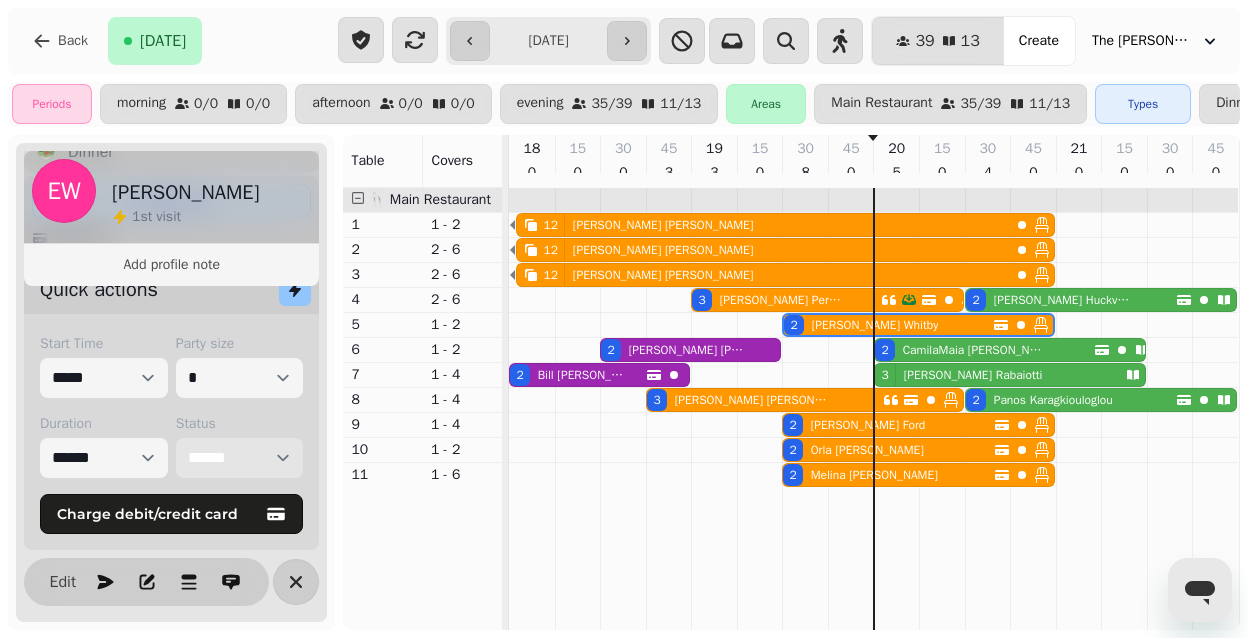 click on "3 [PERSON_NAME]" at bounding box center (996, 375) 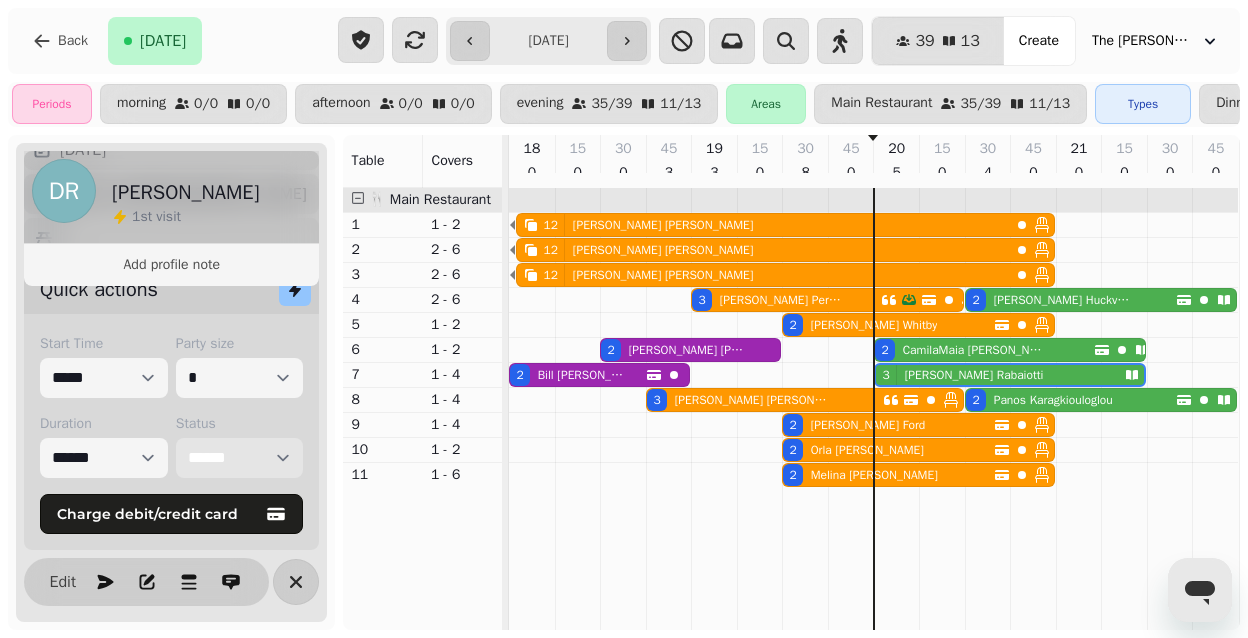 select on "******" 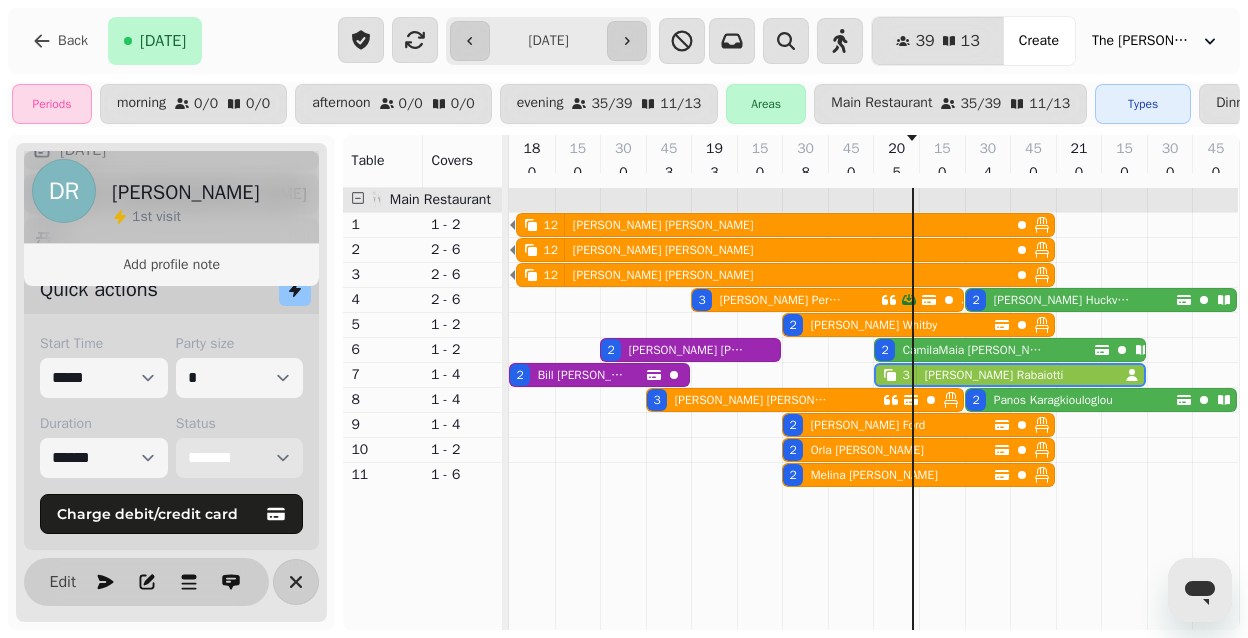 click 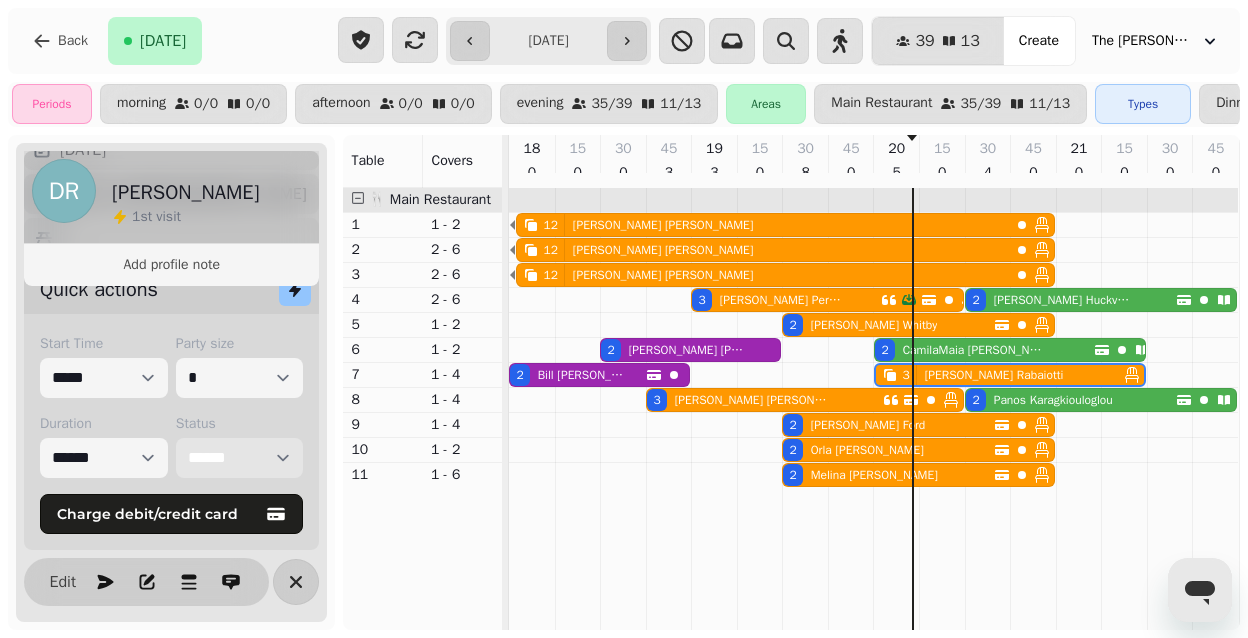 click on "CamilaMaia da [PERSON_NAME]" at bounding box center [971, 350] 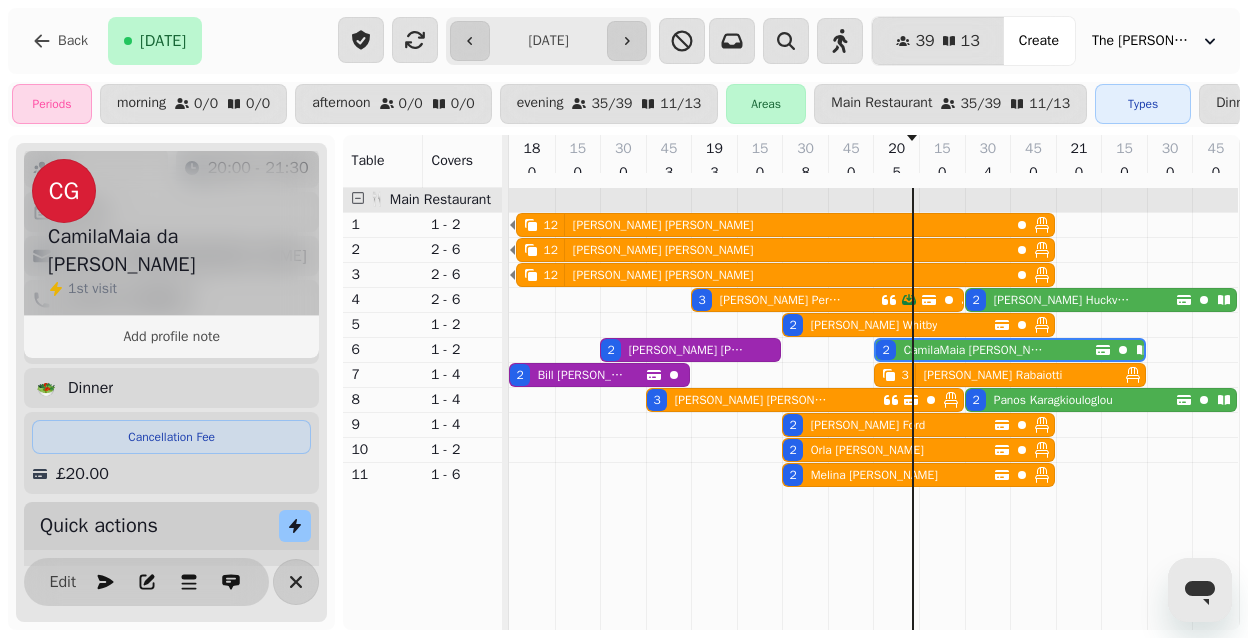 select on "*" 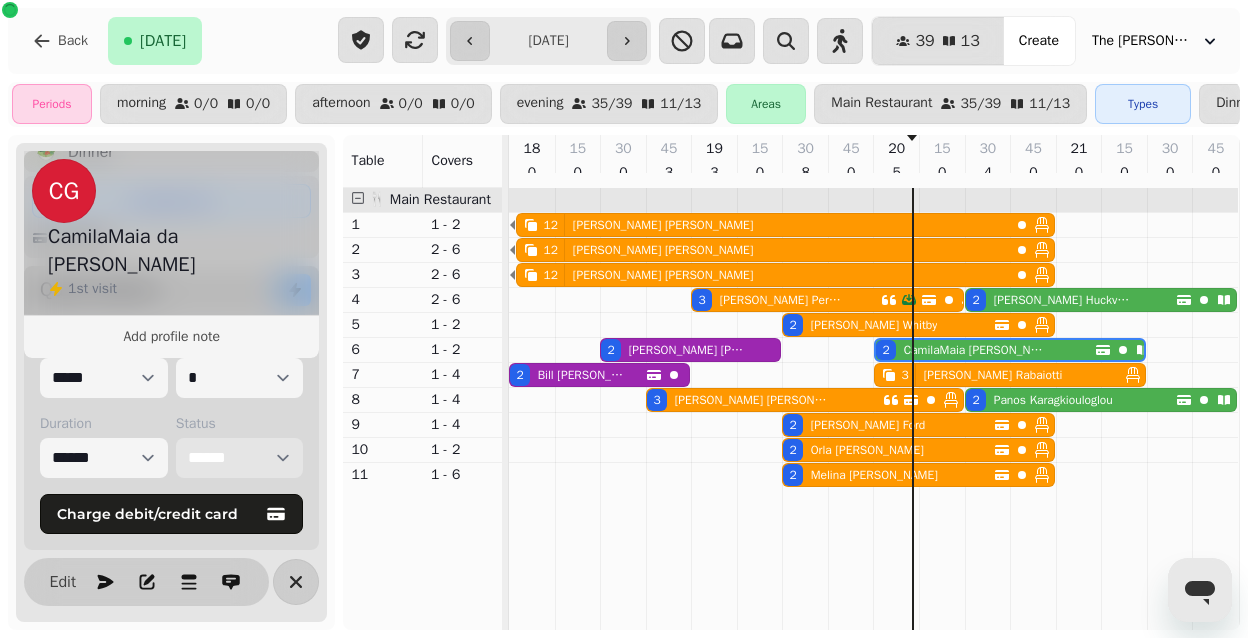 scroll, scrollTop: 464, scrollLeft: 0, axis: vertical 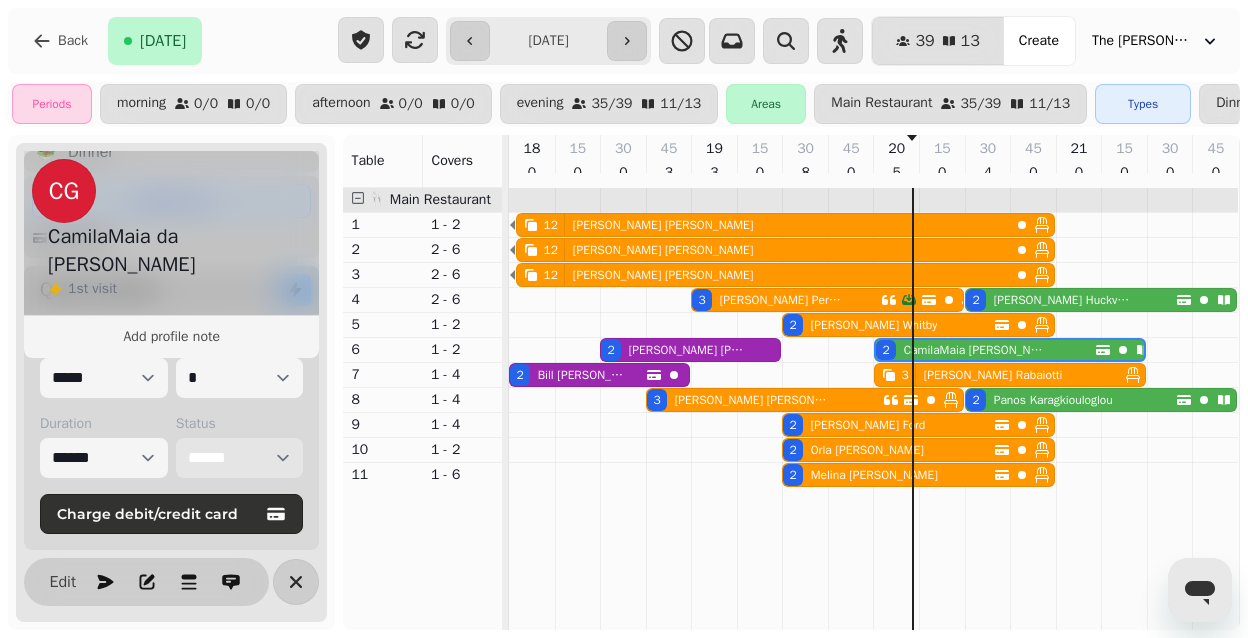 select on "******" 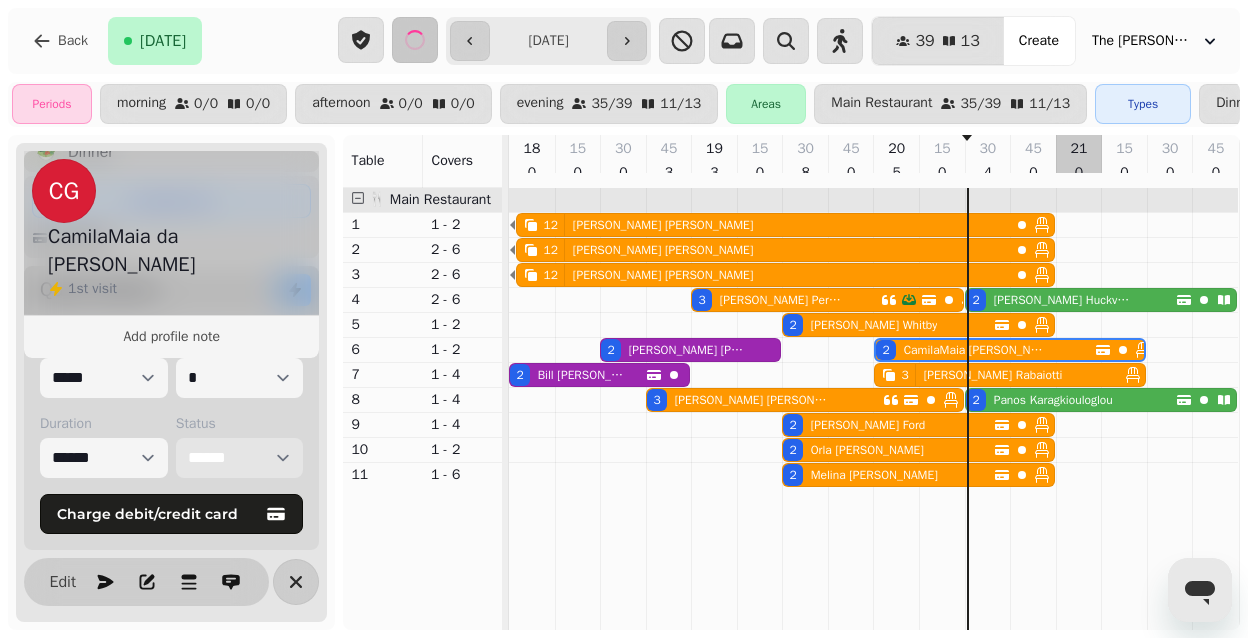click at bounding box center (1079, 409) 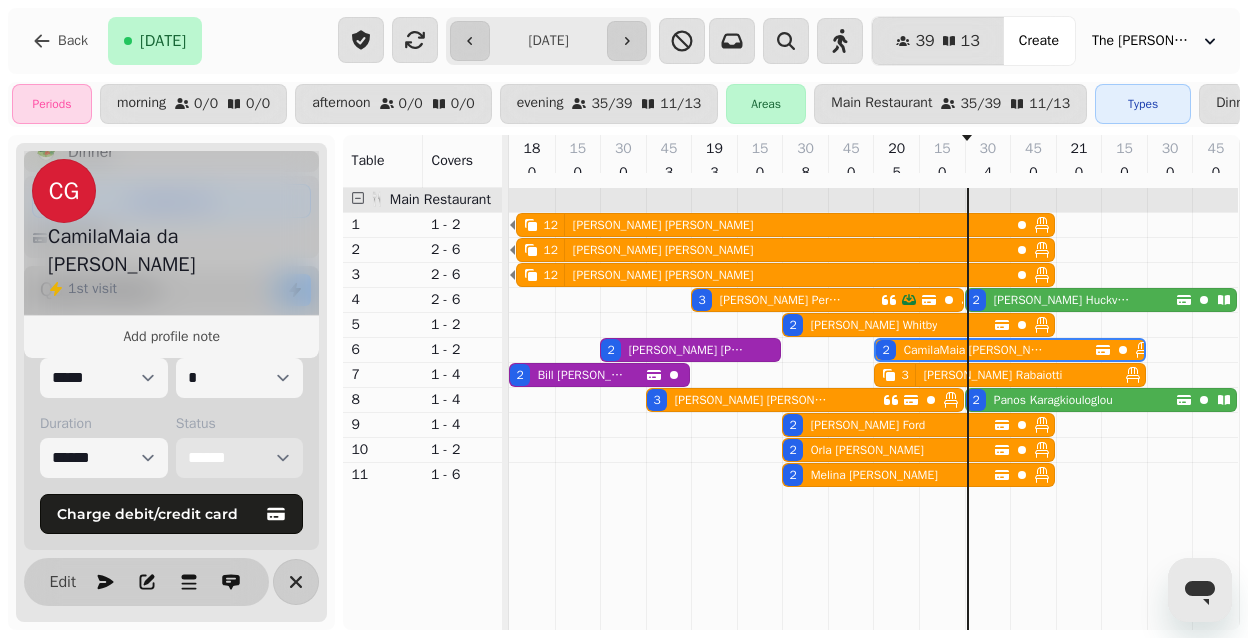 click on "3 [PERSON_NAME]" at bounding box center [765, 400] 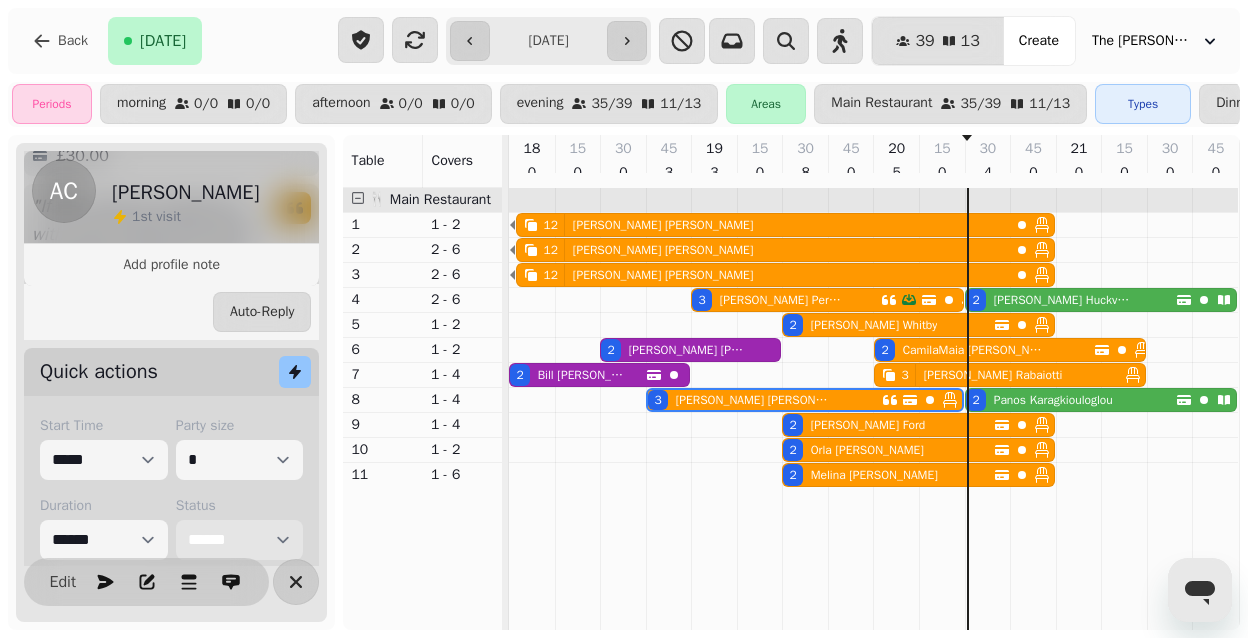 select on "**********" 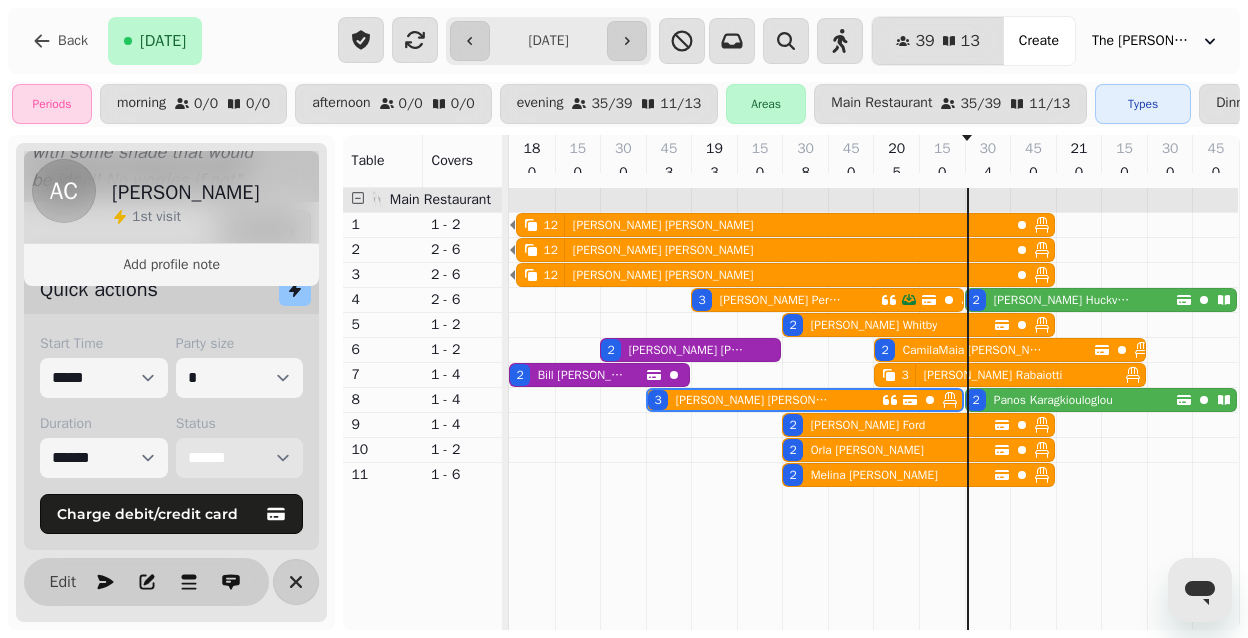 scroll, scrollTop: 584, scrollLeft: 0, axis: vertical 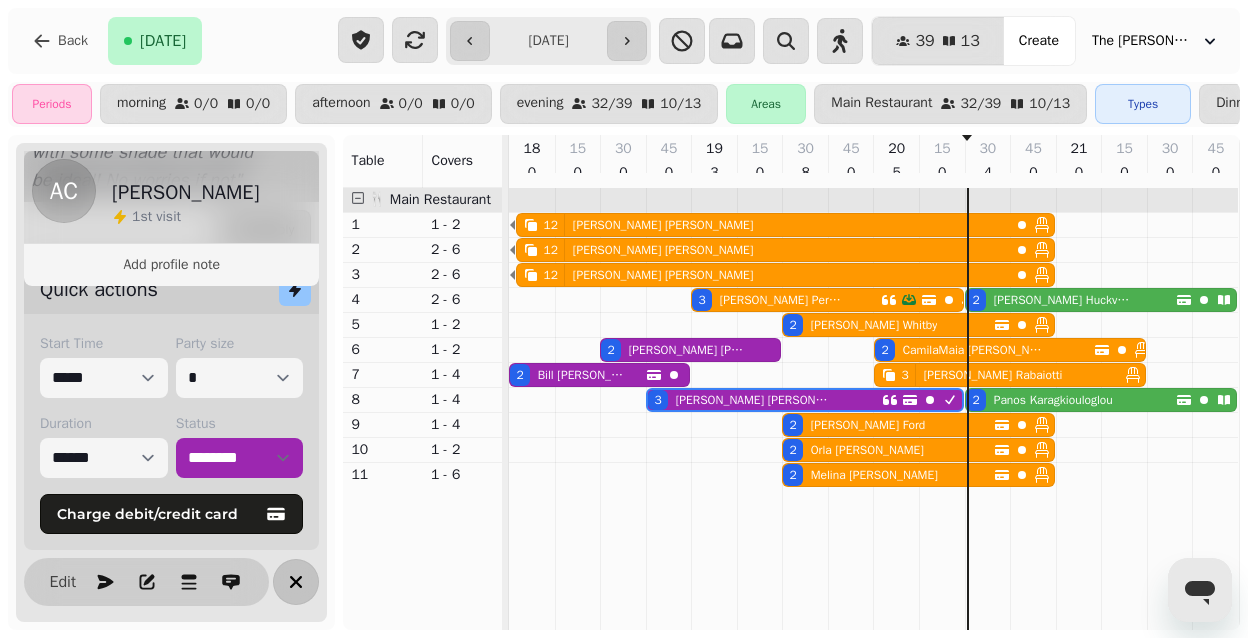 click 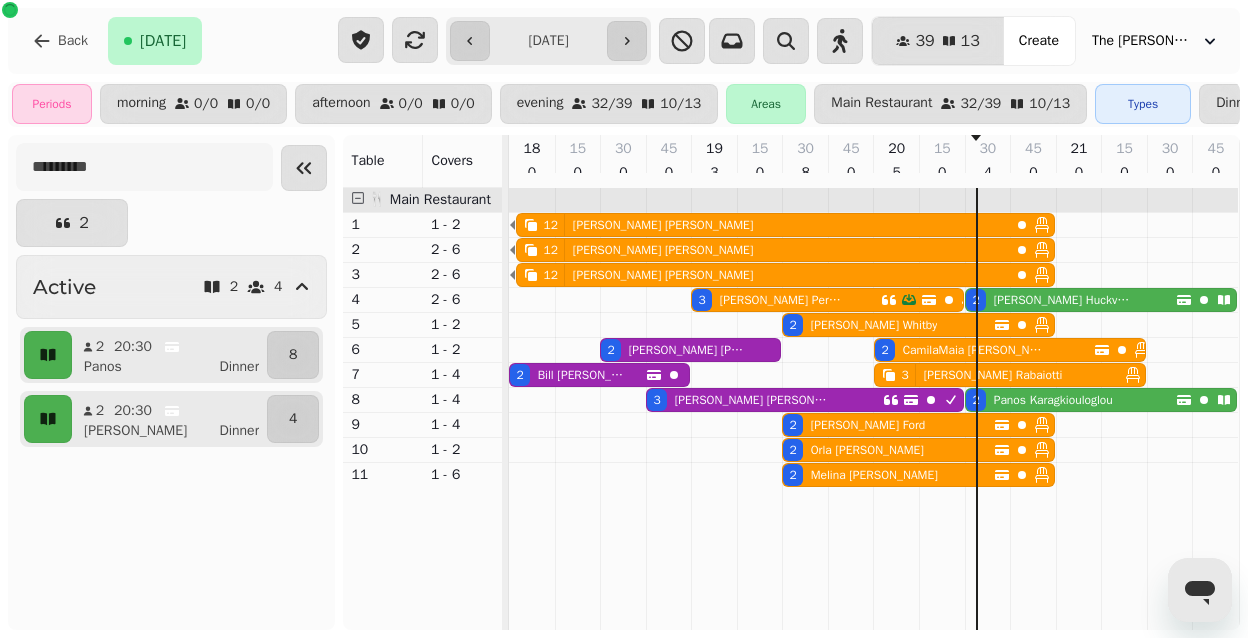click on "Panos   Karagkiouloglou" at bounding box center [1053, 400] 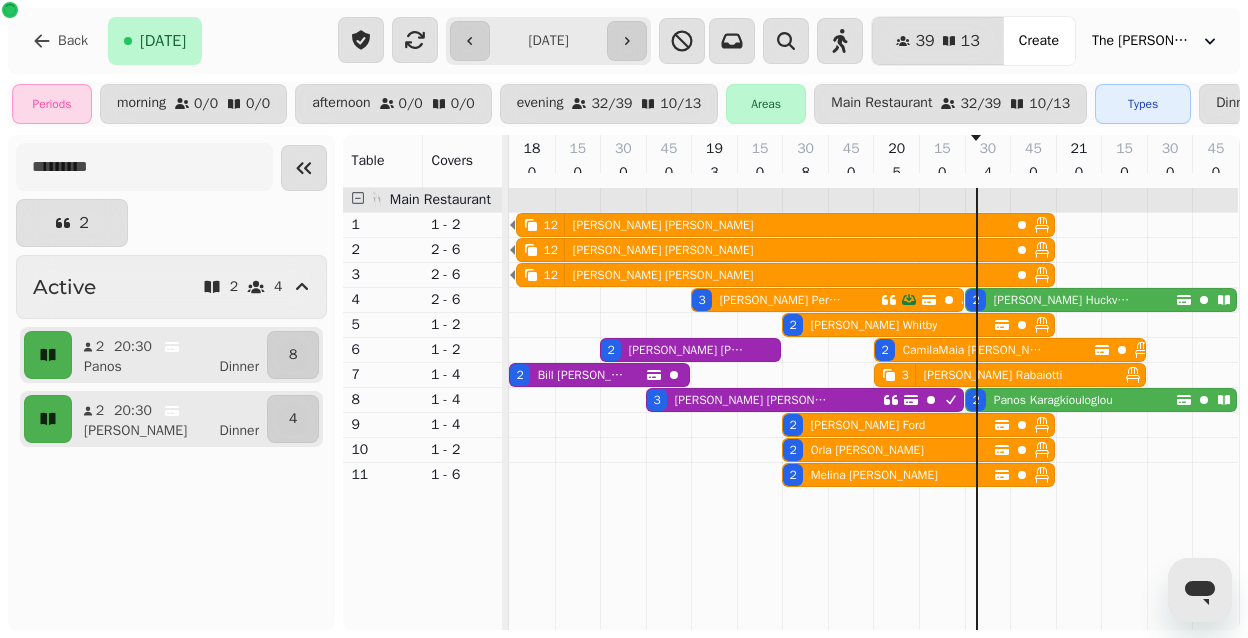 select on "*" 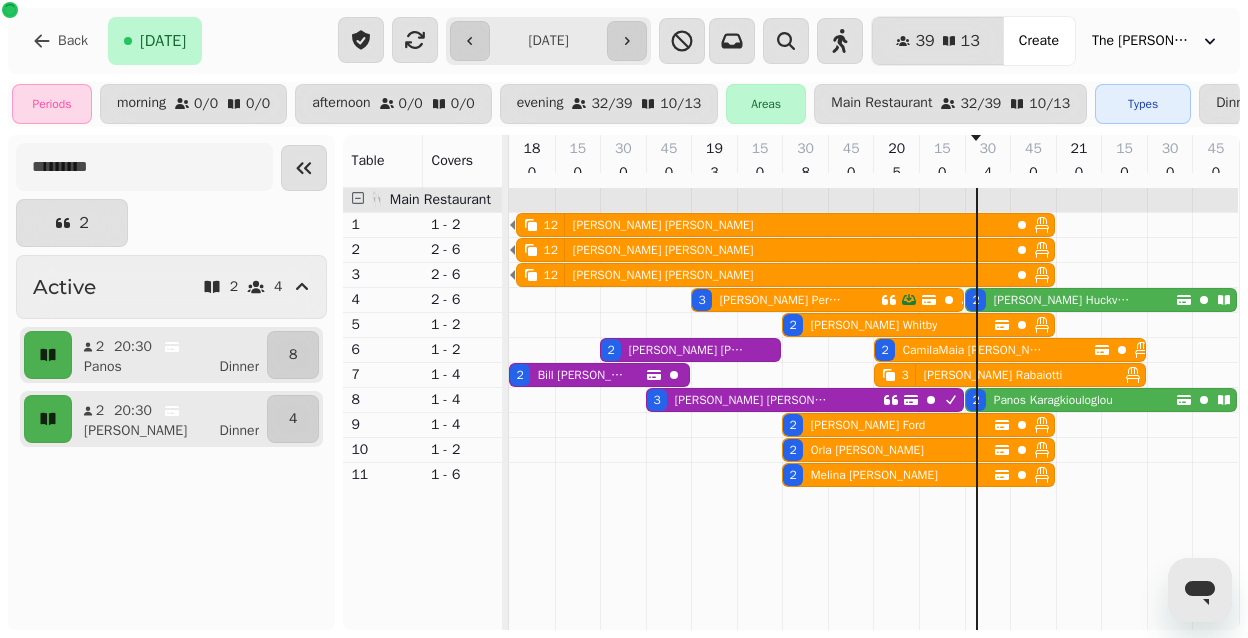 select on "****" 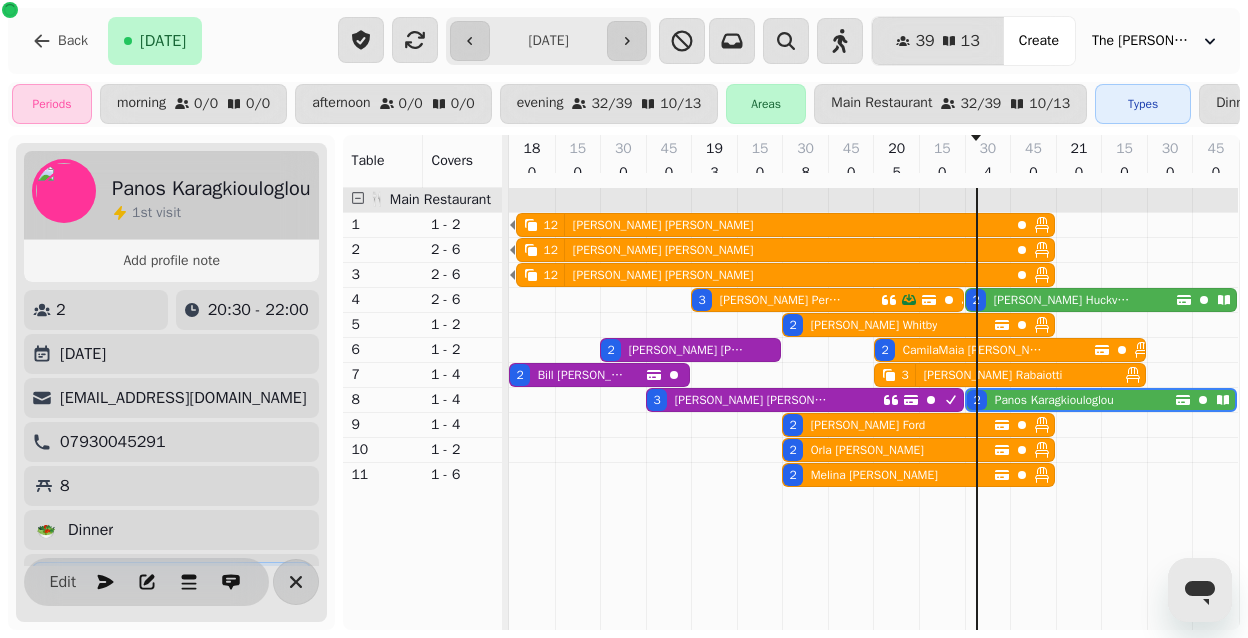 scroll, scrollTop: 0, scrollLeft: 0, axis: both 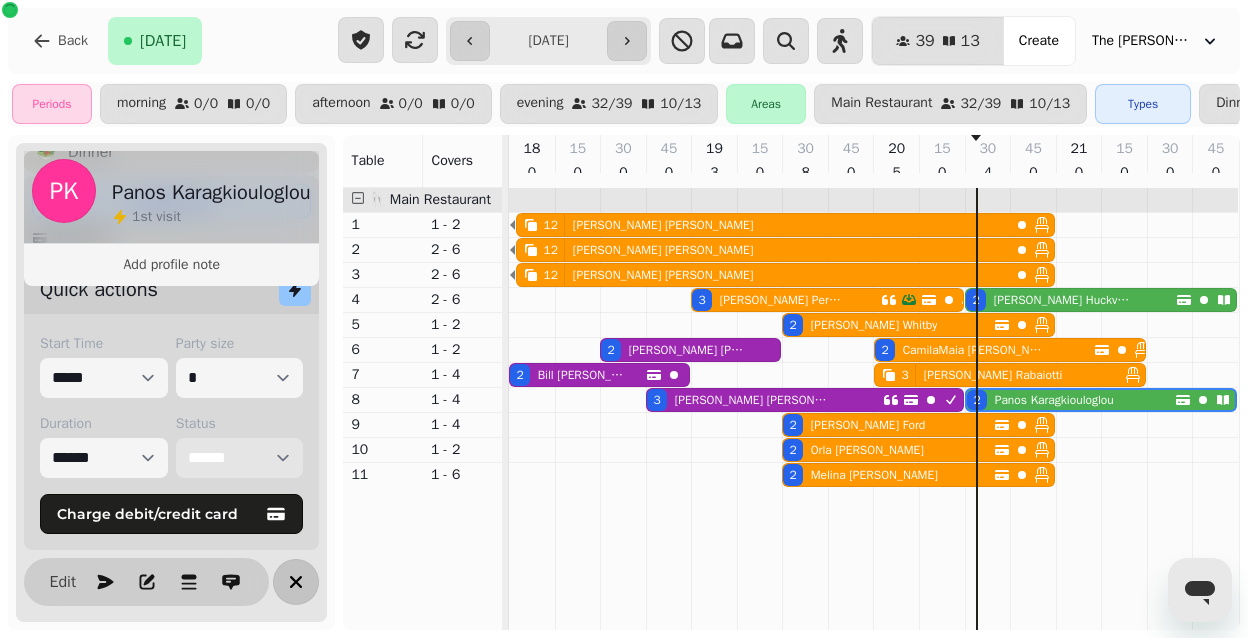 select on "******" 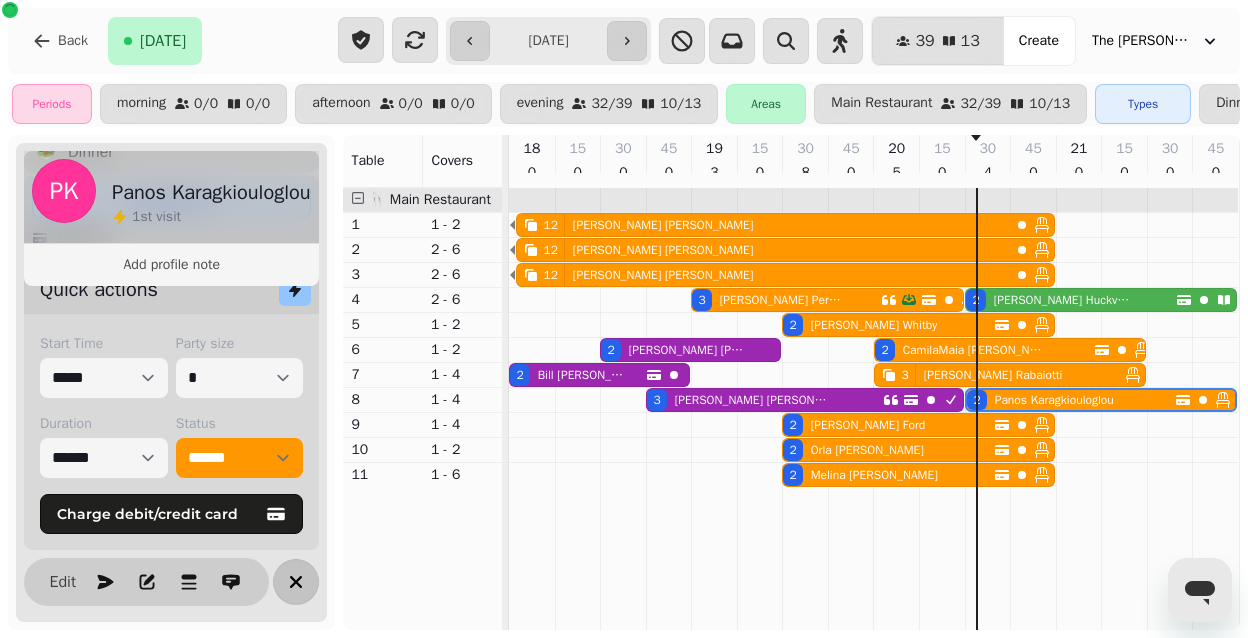 click 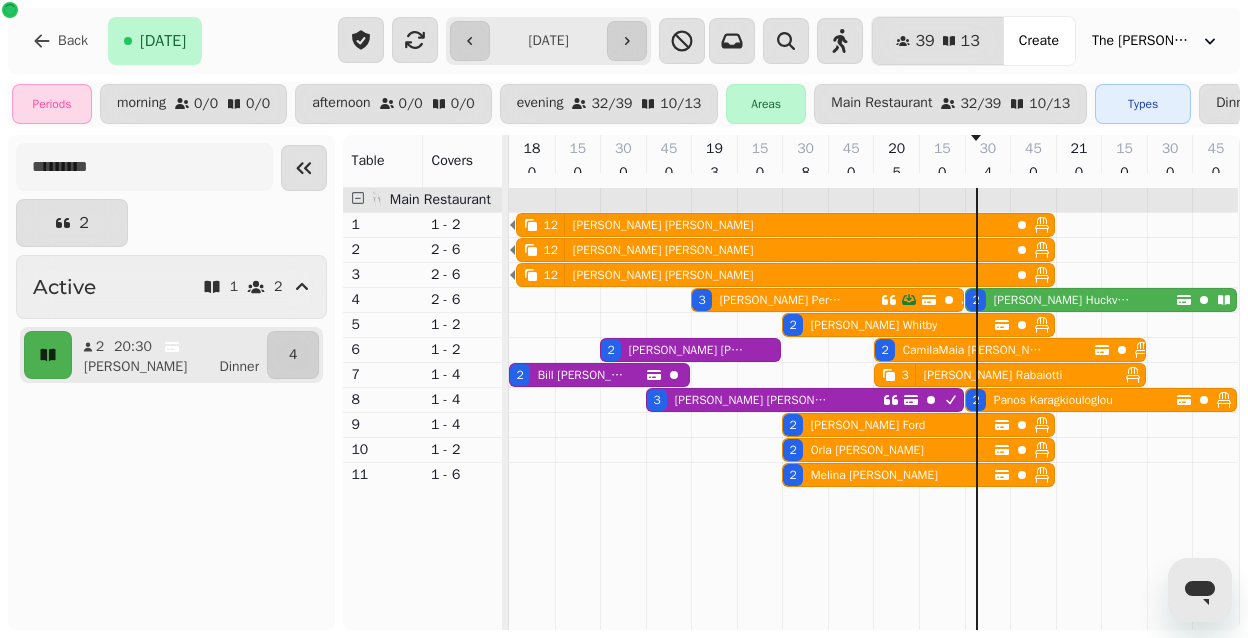 click on "[PERSON_NAME]" at bounding box center [782, 300] 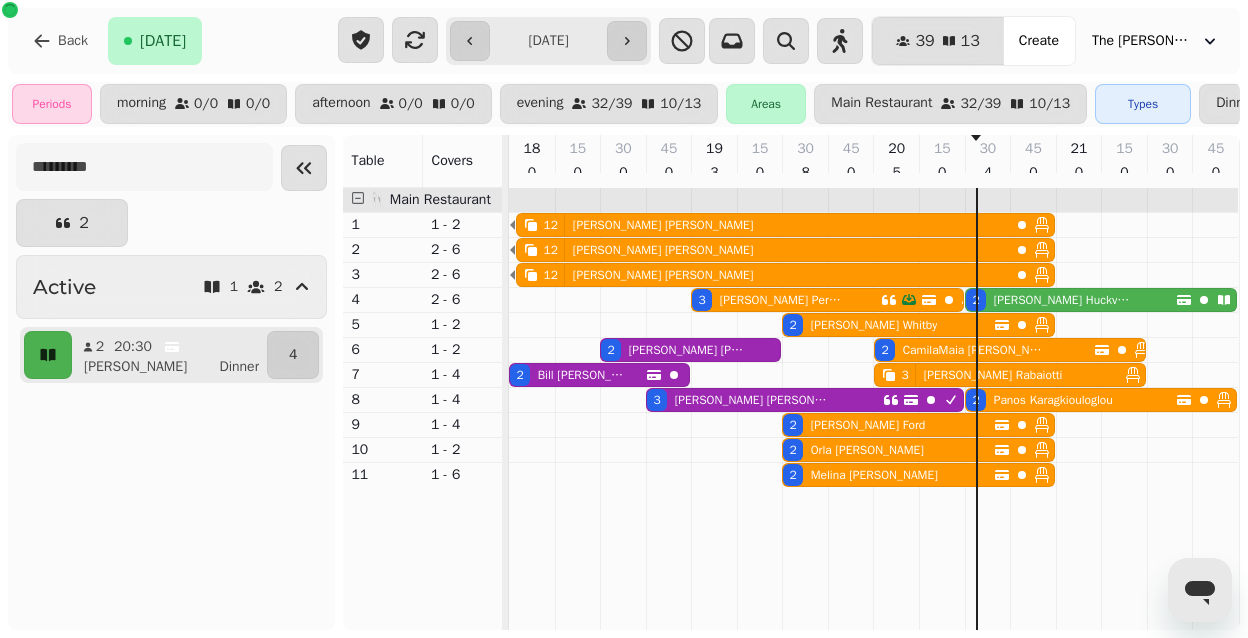 select on "**********" 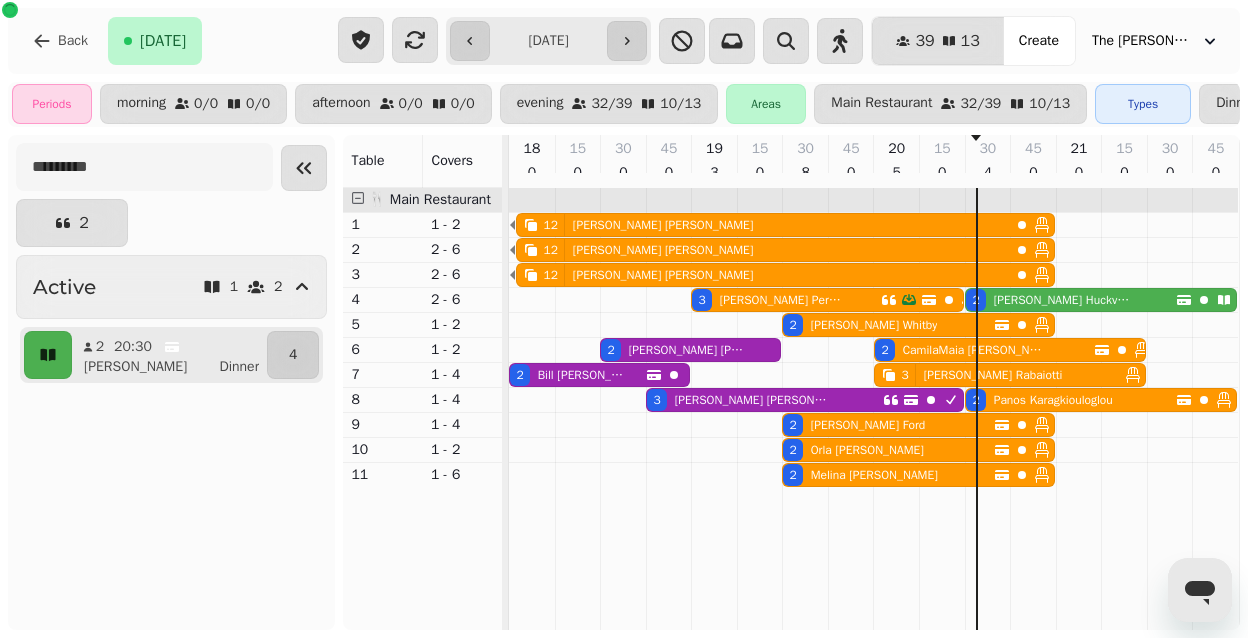select on "****" 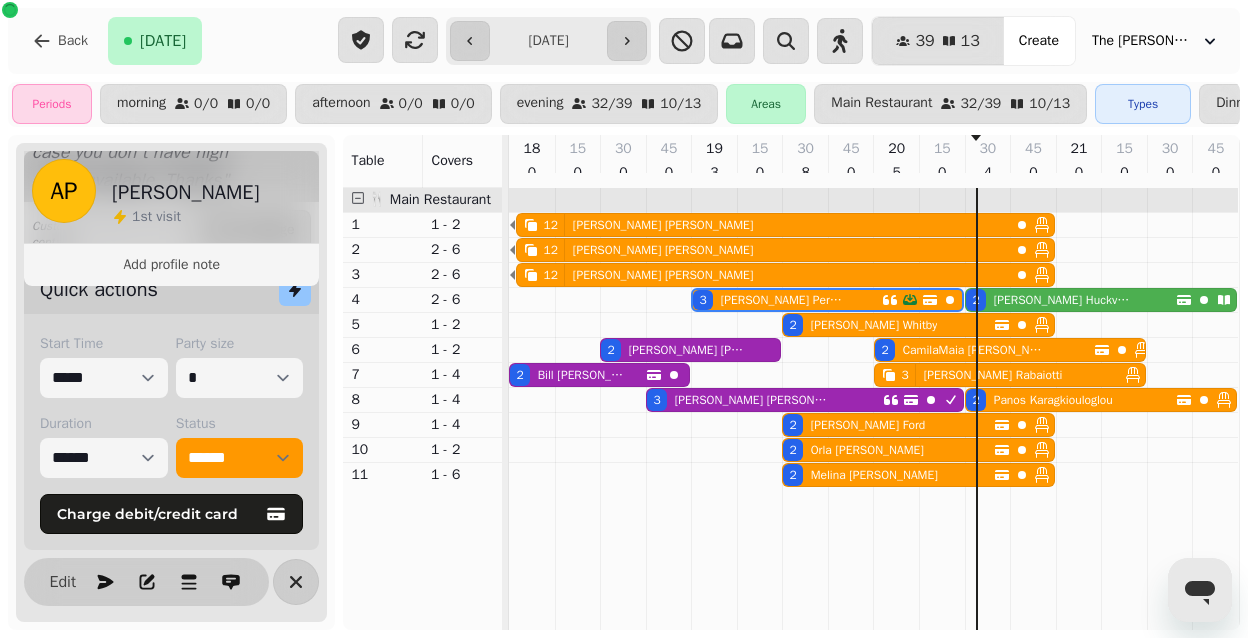 scroll, scrollTop: 656, scrollLeft: 0, axis: vertical 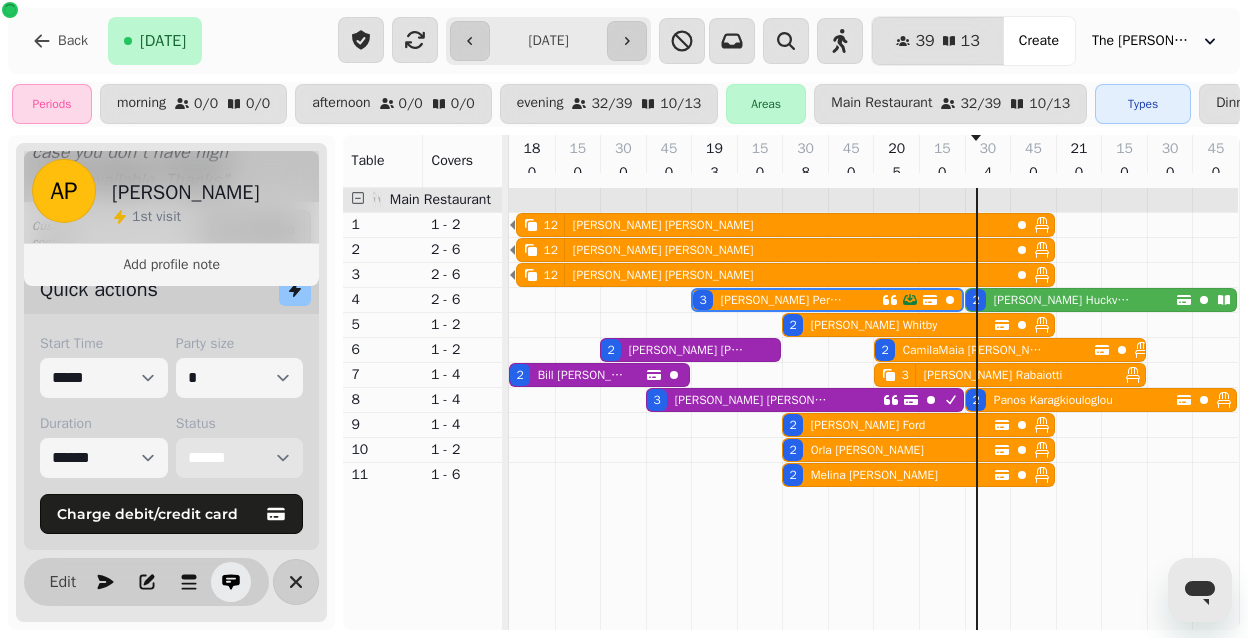 select on "********" 